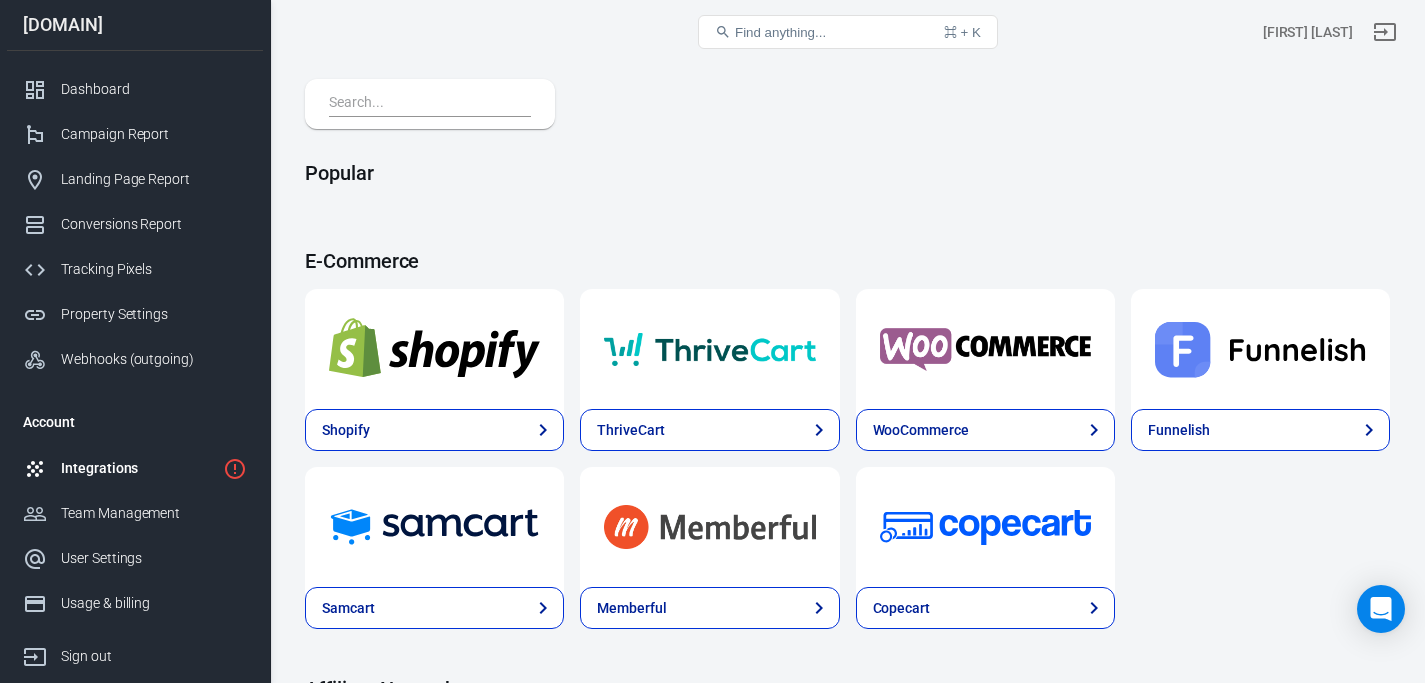 scroll, scrollTop: 637, scrollLeft: 0, axis: vertical 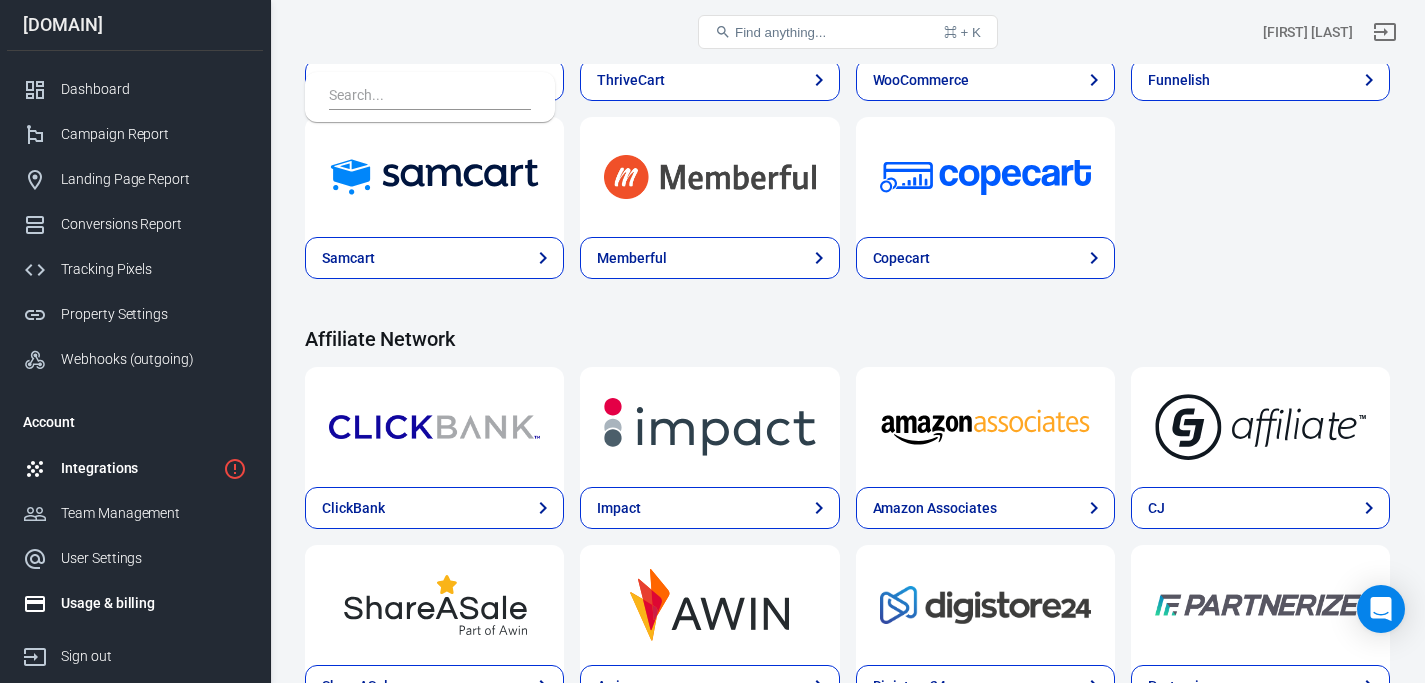 click on "Usage & billing" at bounding box center (154, 603) 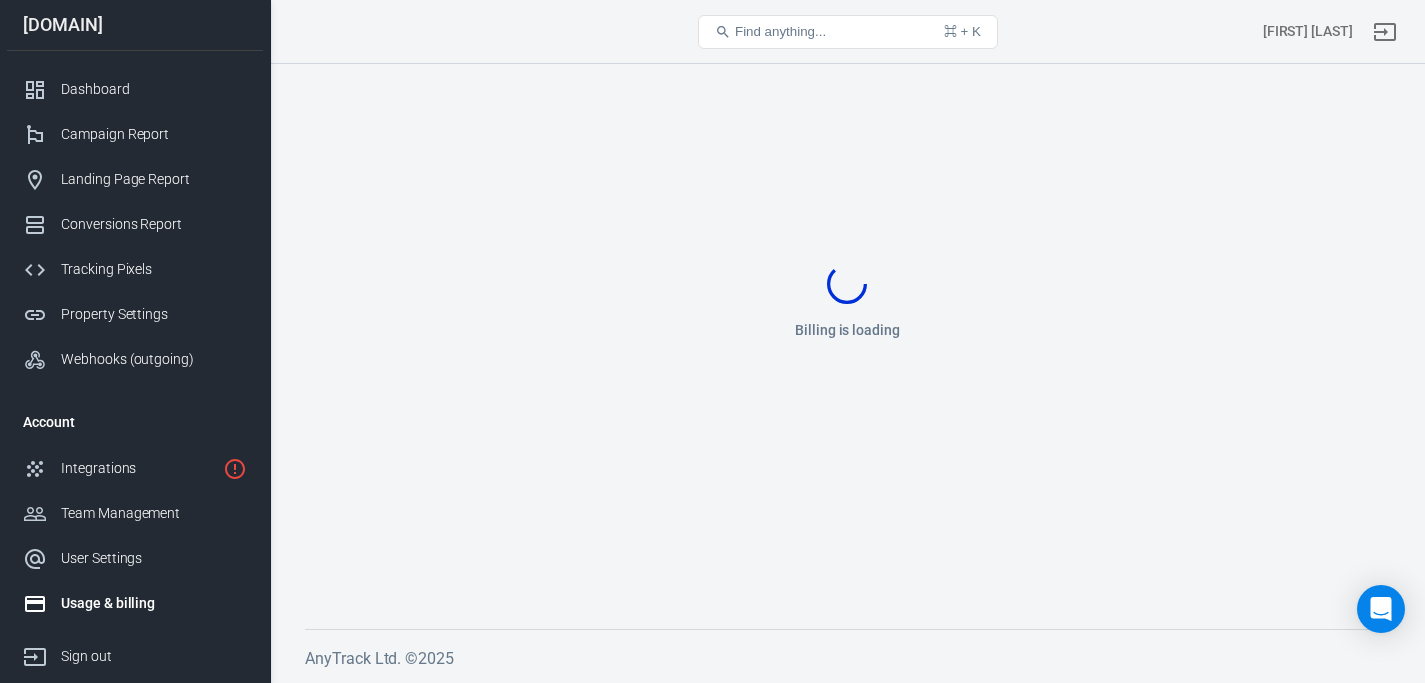 scroll, scrollTop: 35, scrollLeft: 0, axis: vertical 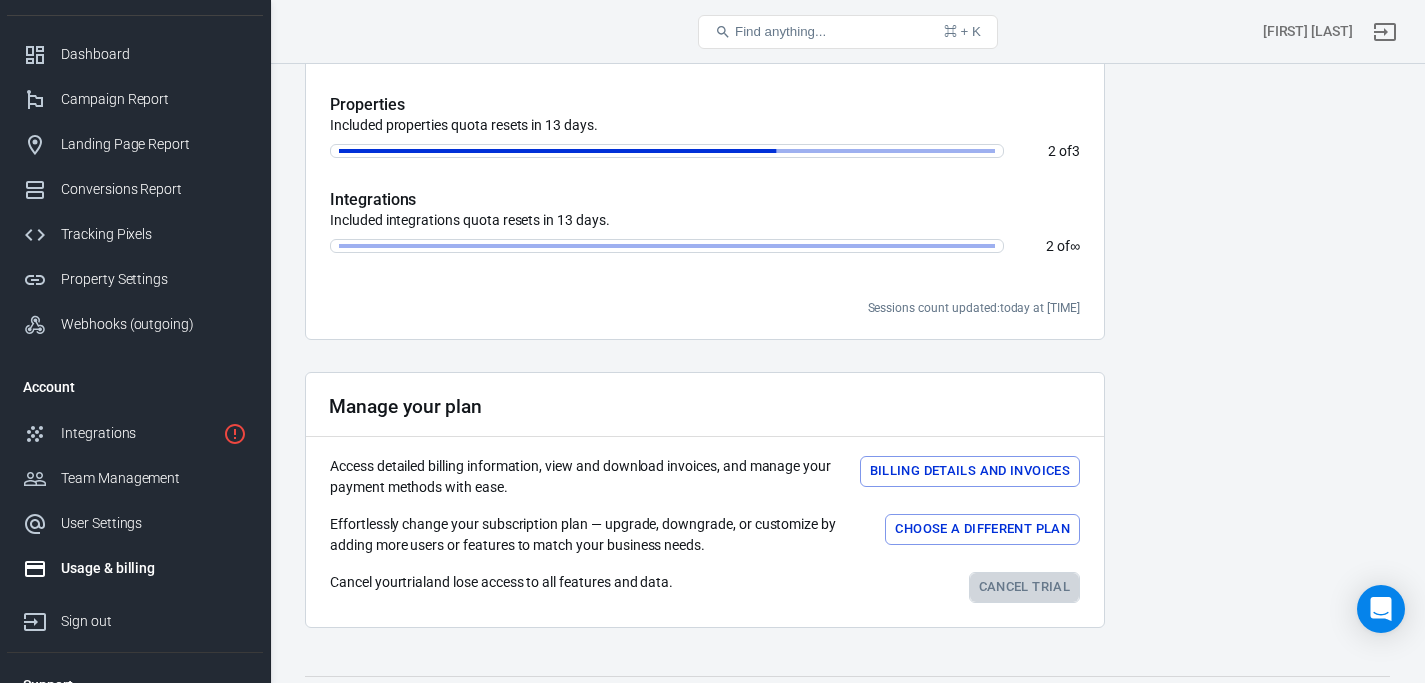 click on "Cancel trial" at bounding box center [1024, 587] 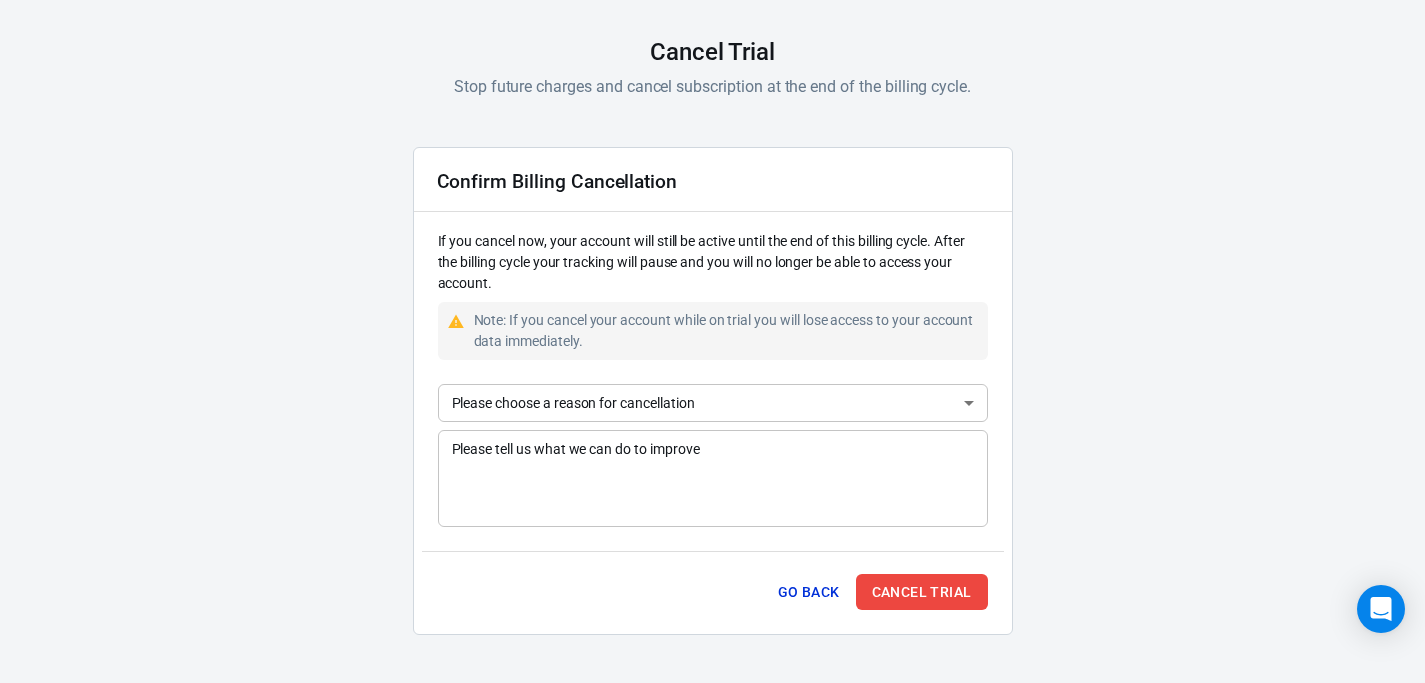 scroll, scrollTop: 125, scrollLeft: 0, axis: vertical 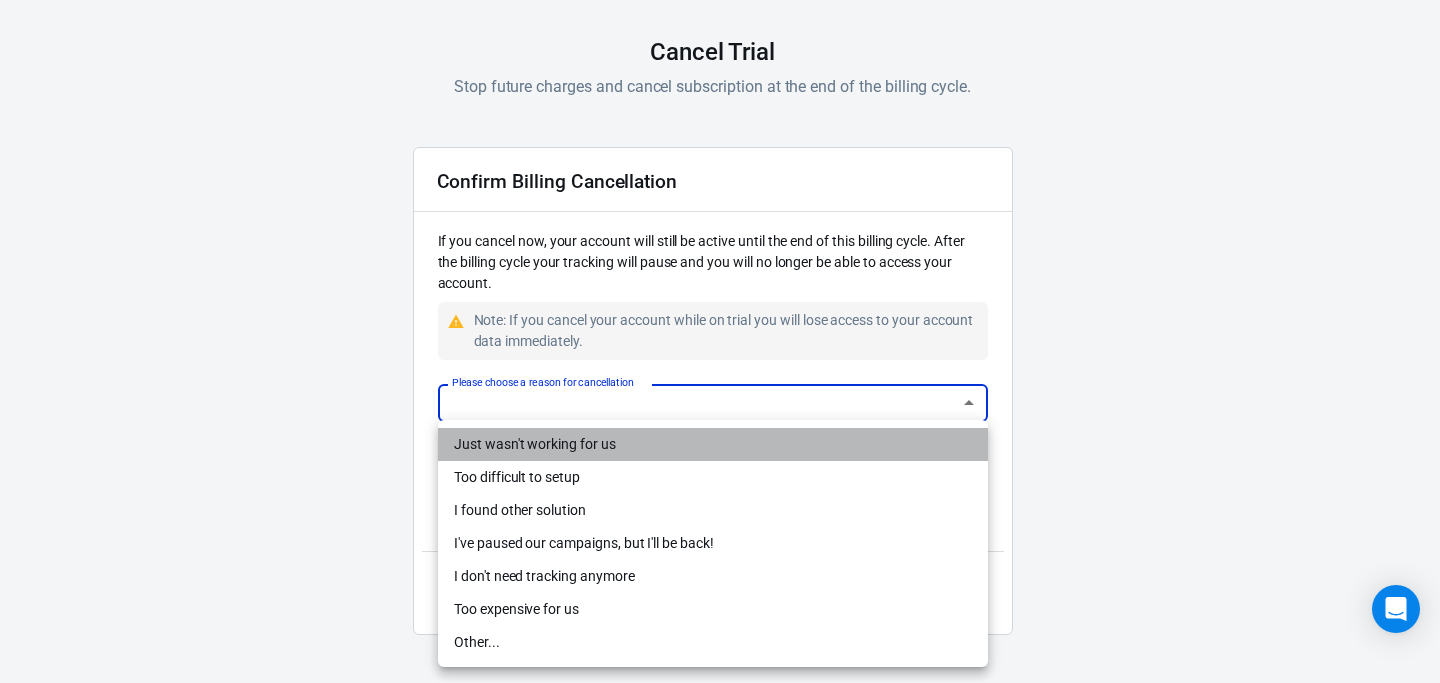 click on "Just wasn't working for us" at bounding box center [713, 444] 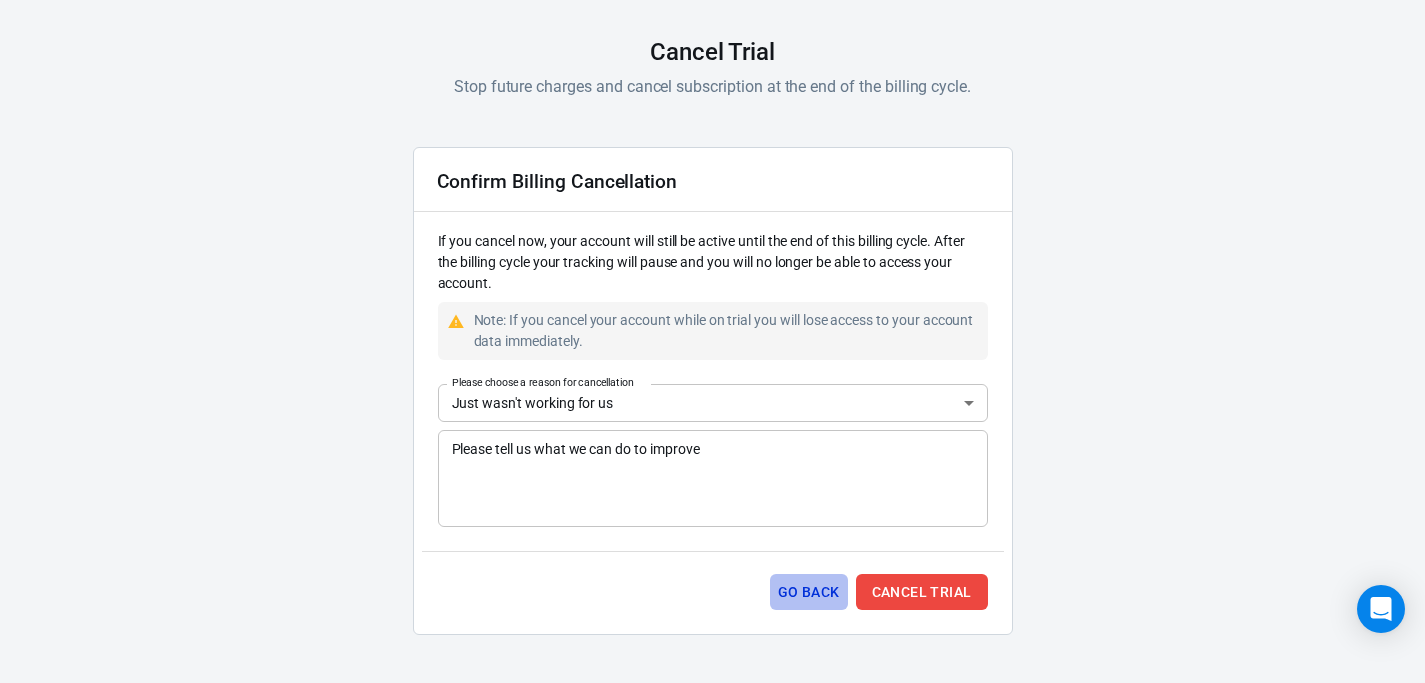 click on "Go Back" at bounding box center (809, 592) 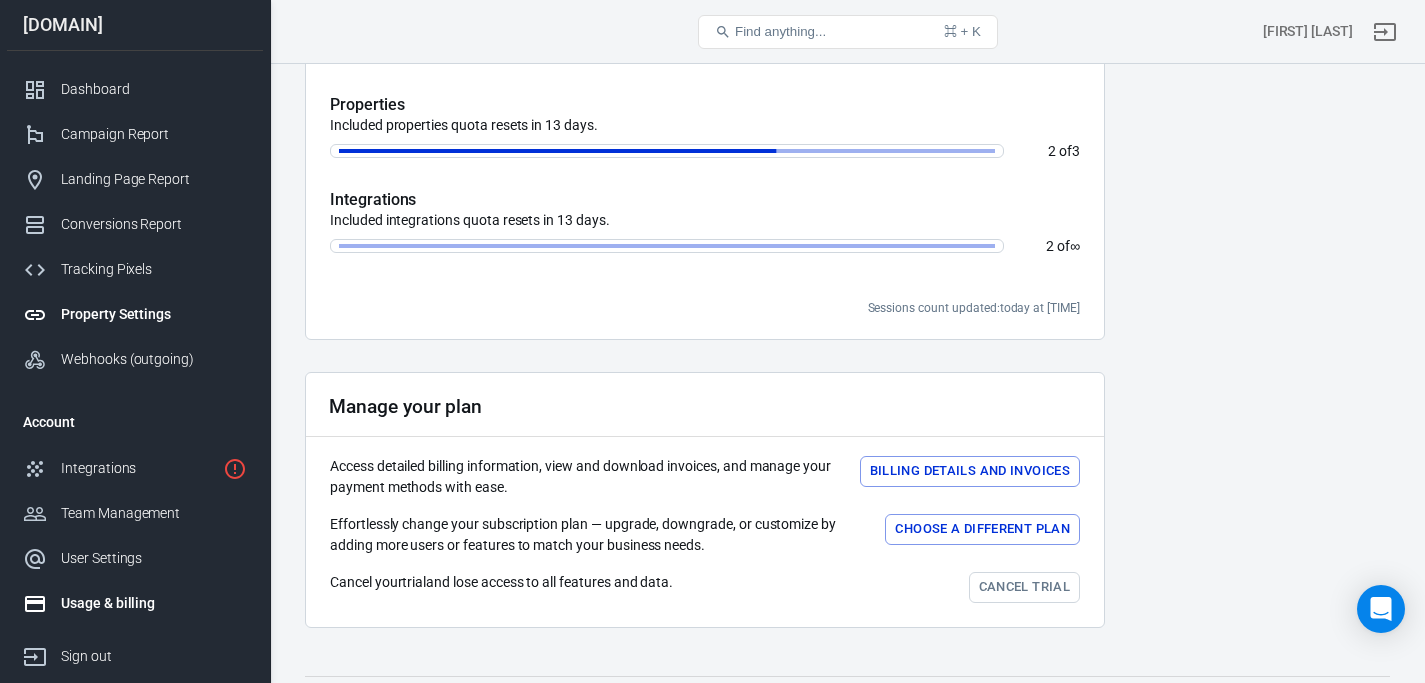 click on "Property Settings" at bounding box center [154, 314] 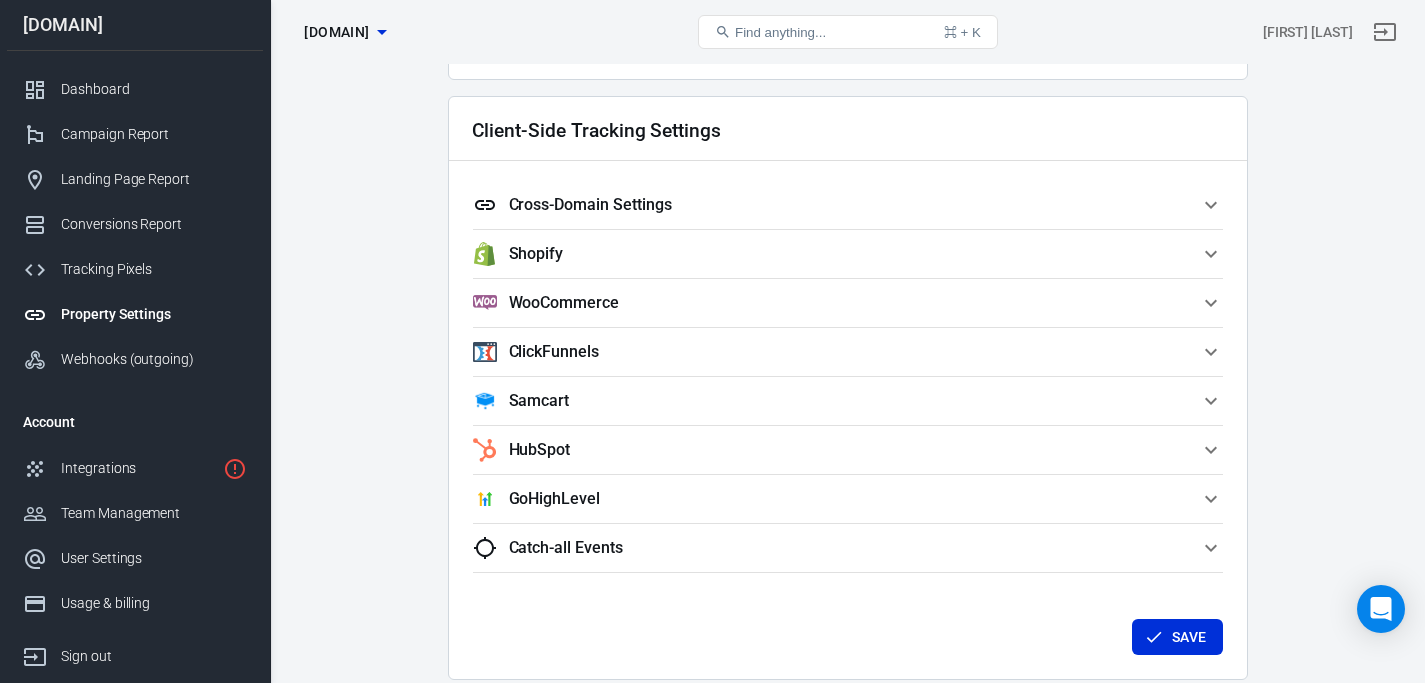 scroll, scrollTop: 2001, scrollLeft: 0, axis: vertical 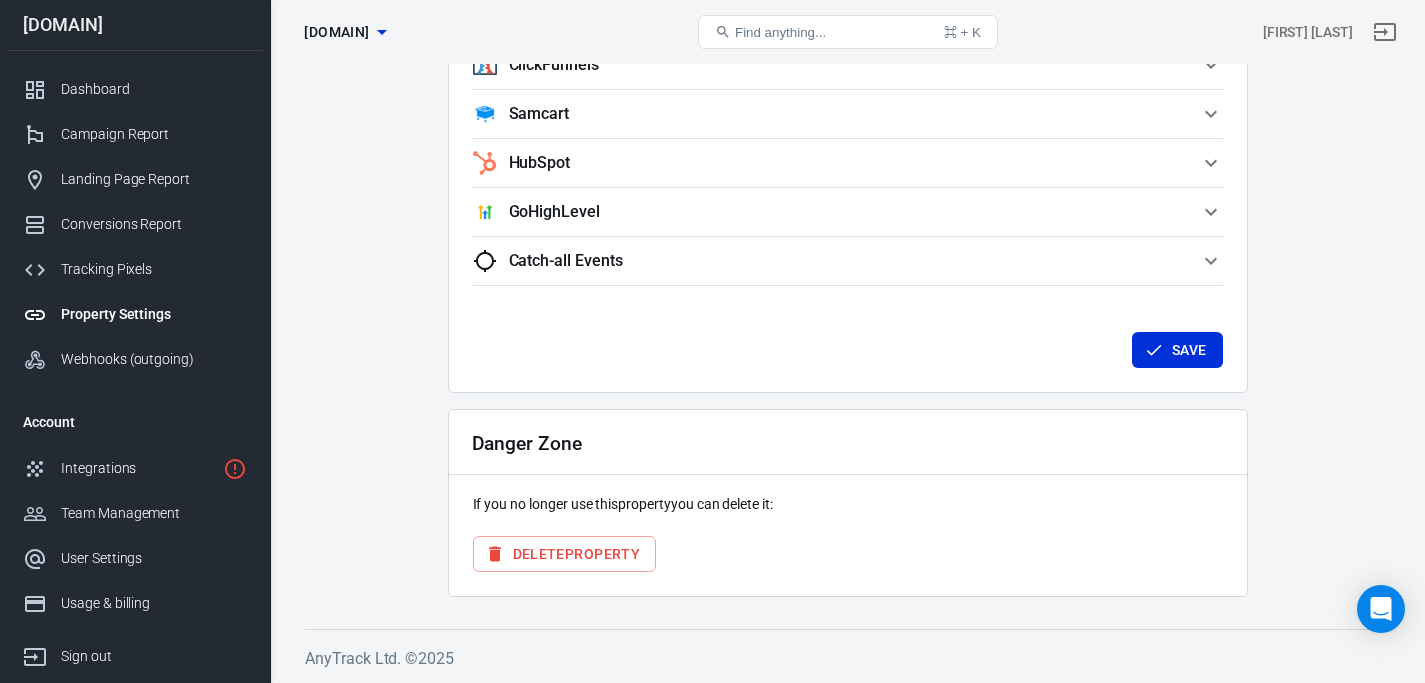 click on "Delete  Property" at bounding box center [565, 554] 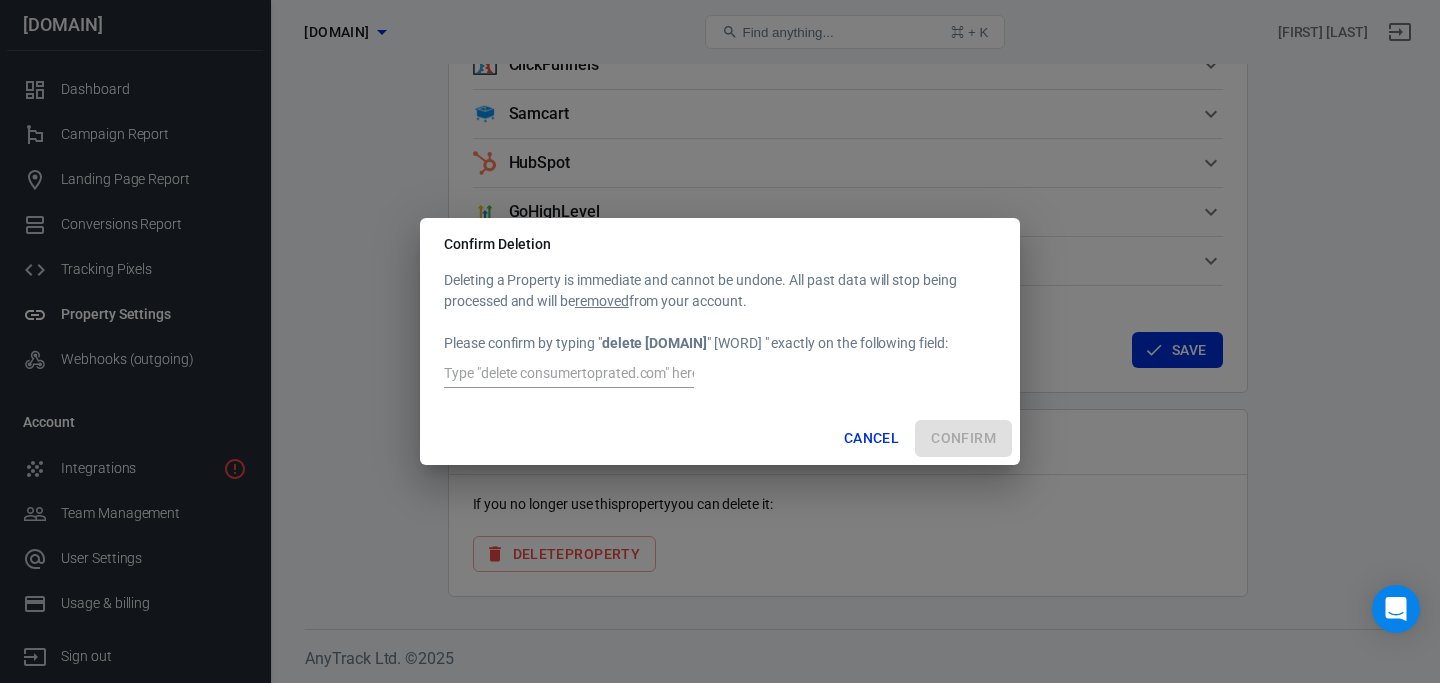click at bounding box center [569, 375] 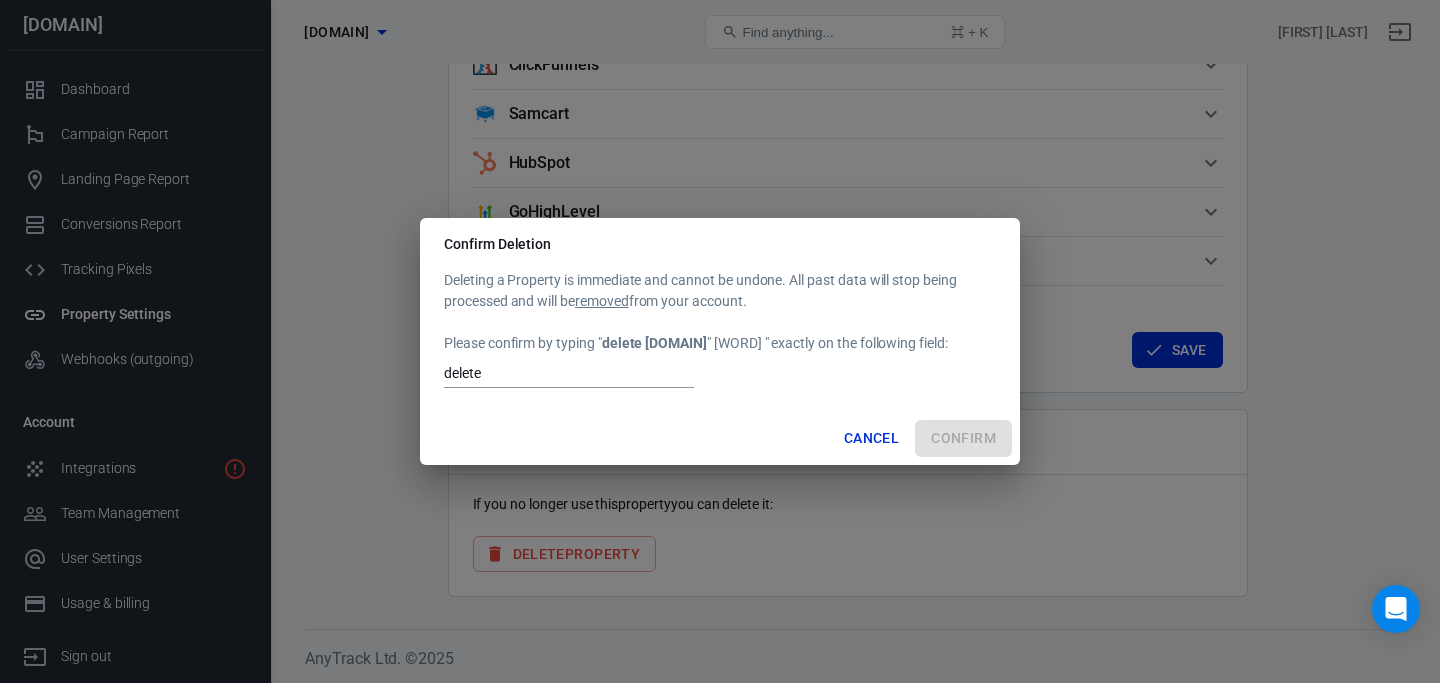 drag, startPoint x: 790, startPoint y: 344, endPoint x: 606, endPoint y: 341, distance: 184.02446 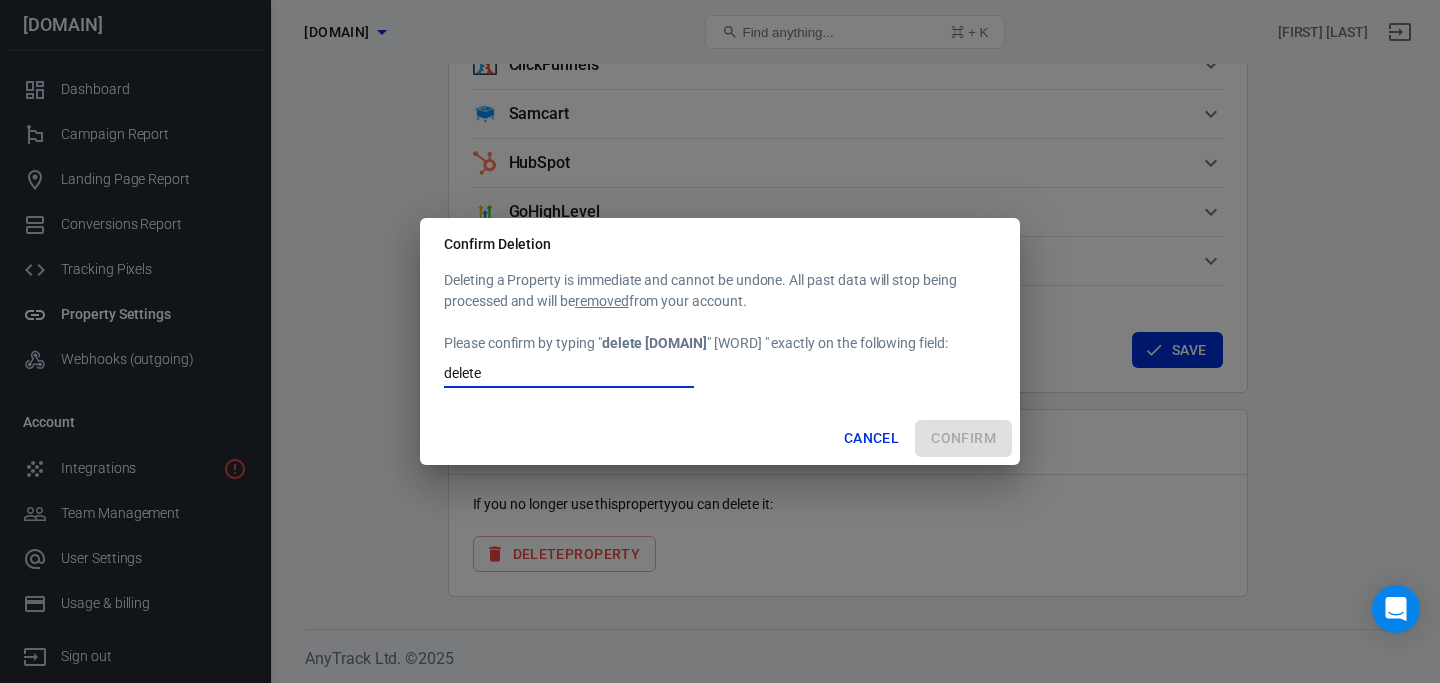drag, startPoint x: 512, startPoint y: 369, endPoint x: 367, endPoint y: 368, distance: 145.00345 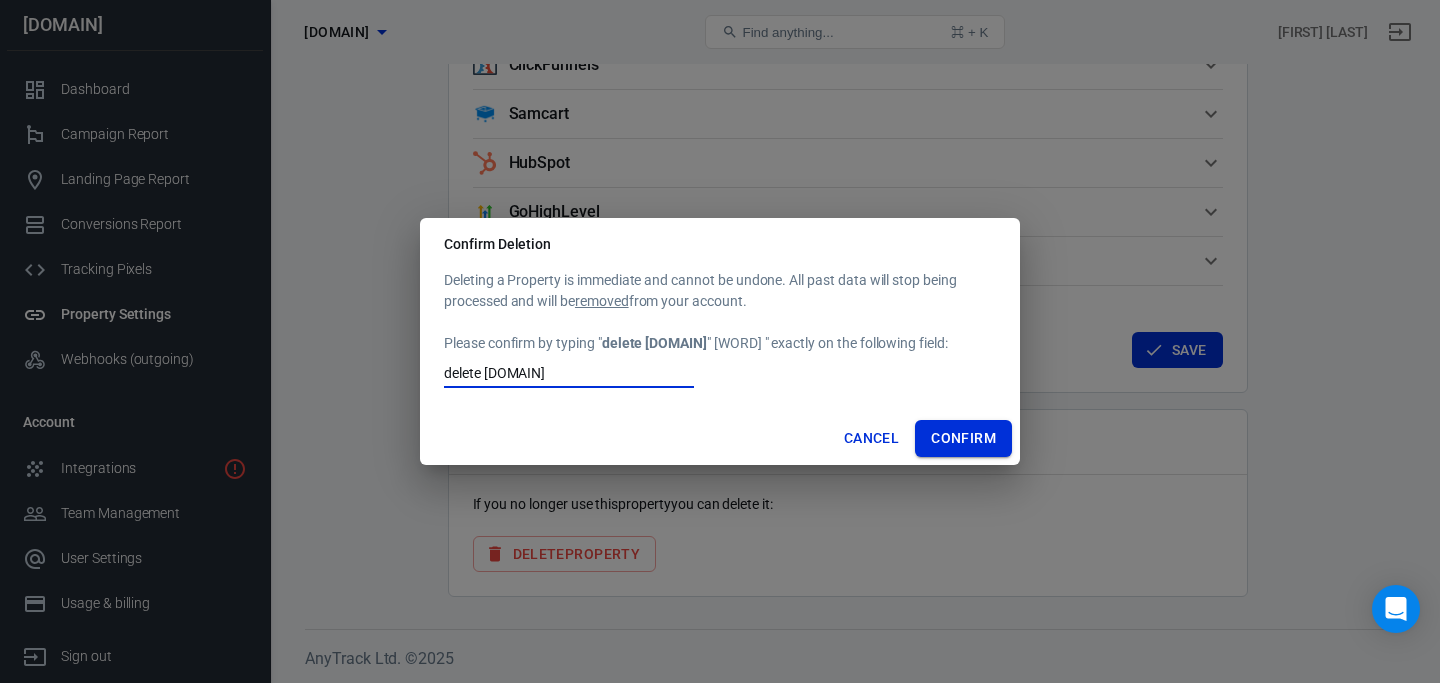 type on "delete [DOMAIN]" 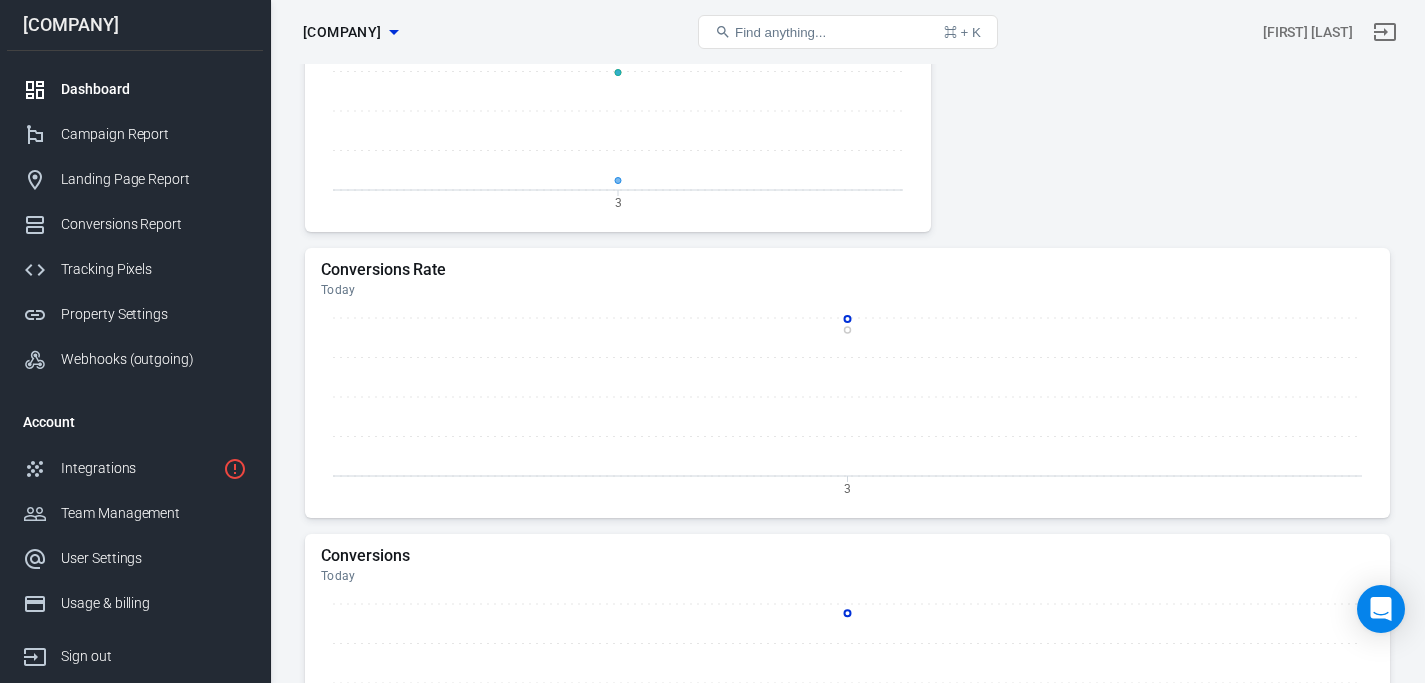 scroll, scrollTop: 1146, scrollLeft: 0, axis: vertical 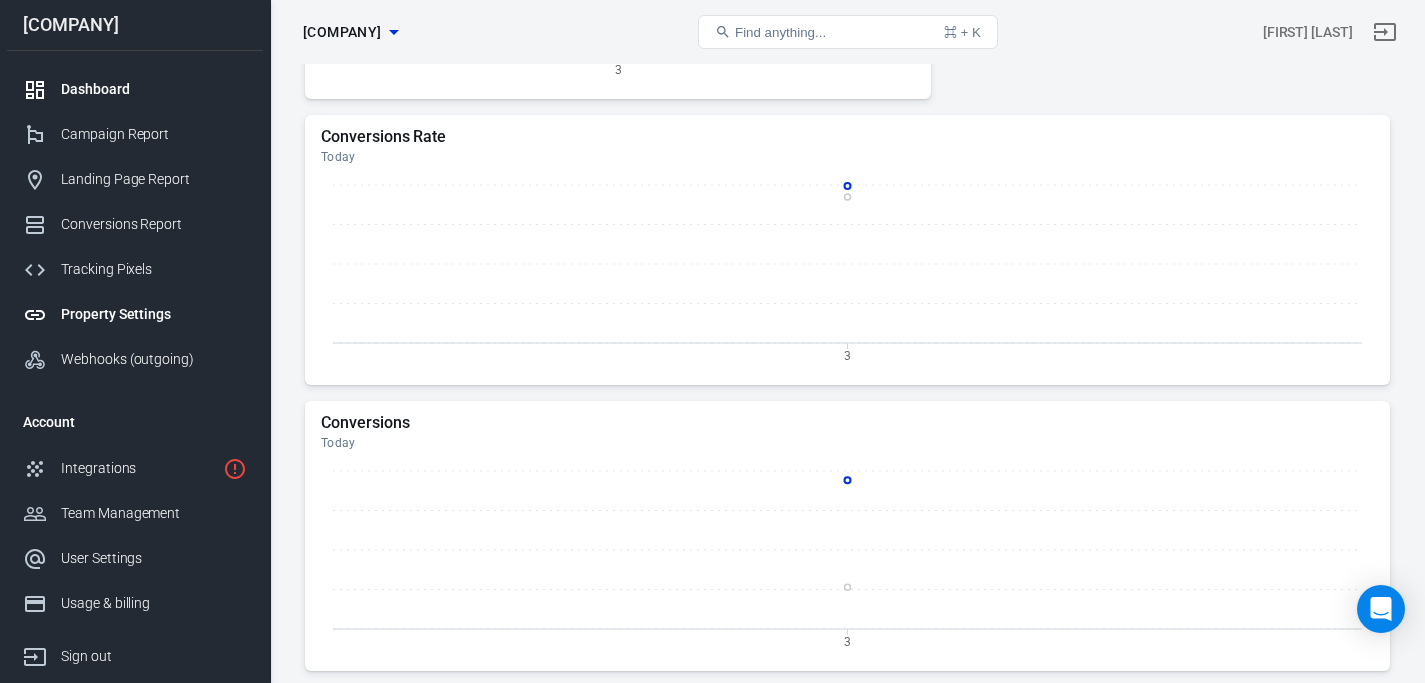 click on "Property Settings" at bounding box center [154, 314] 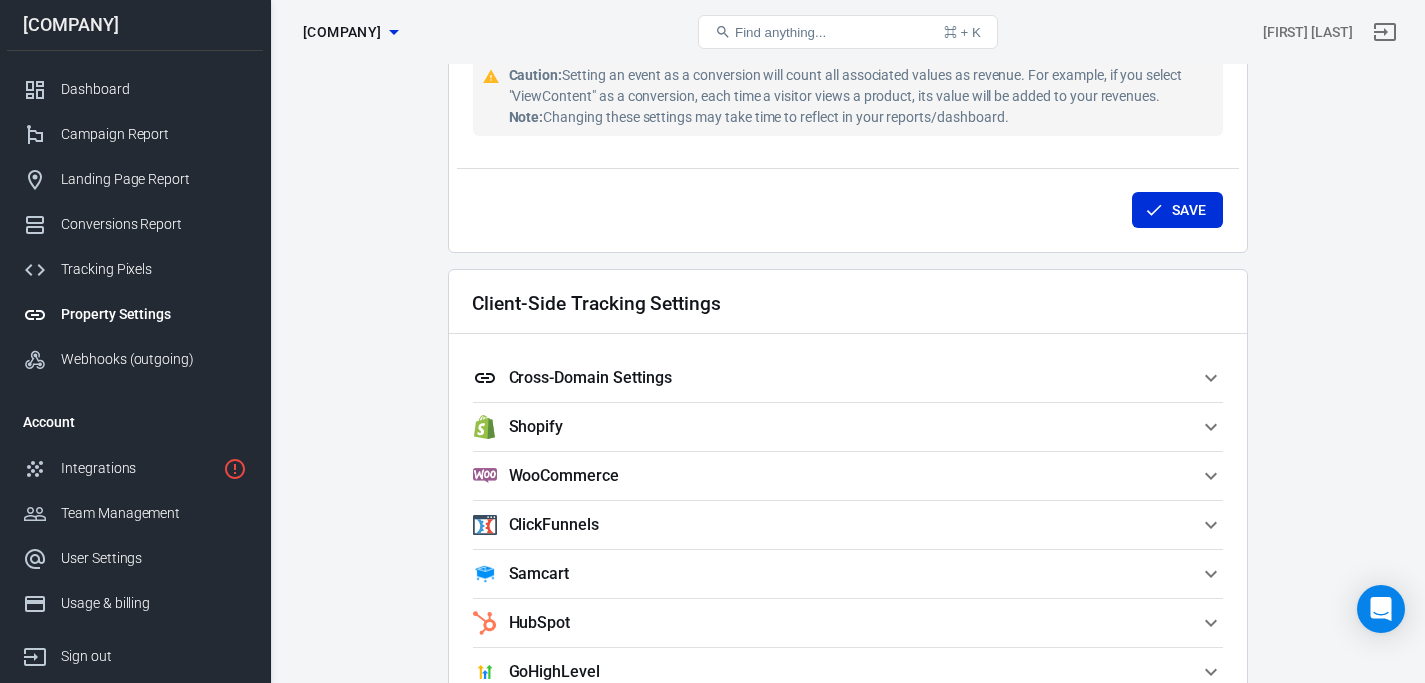 scroll, scrollTop: 2001, scrollLeft: 0, axis: vertical 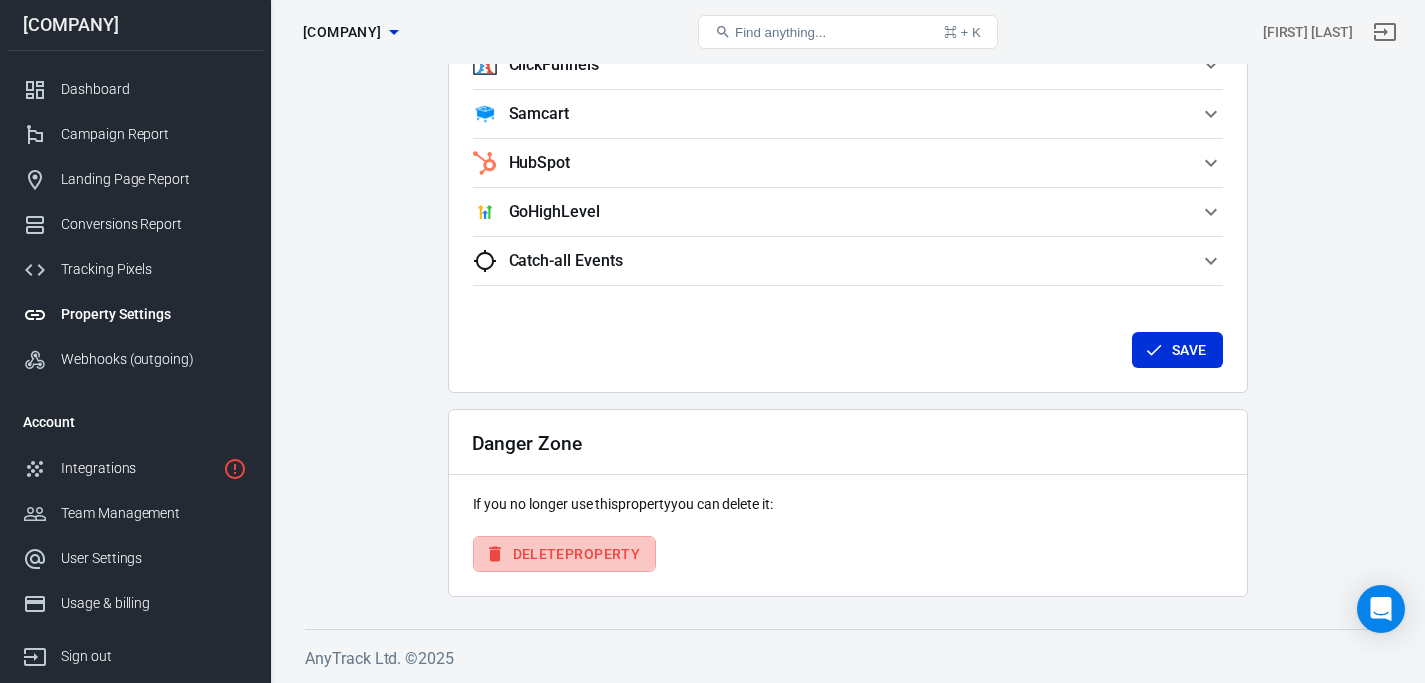 click on "Delete  Property" at bounding box center [565, 554] 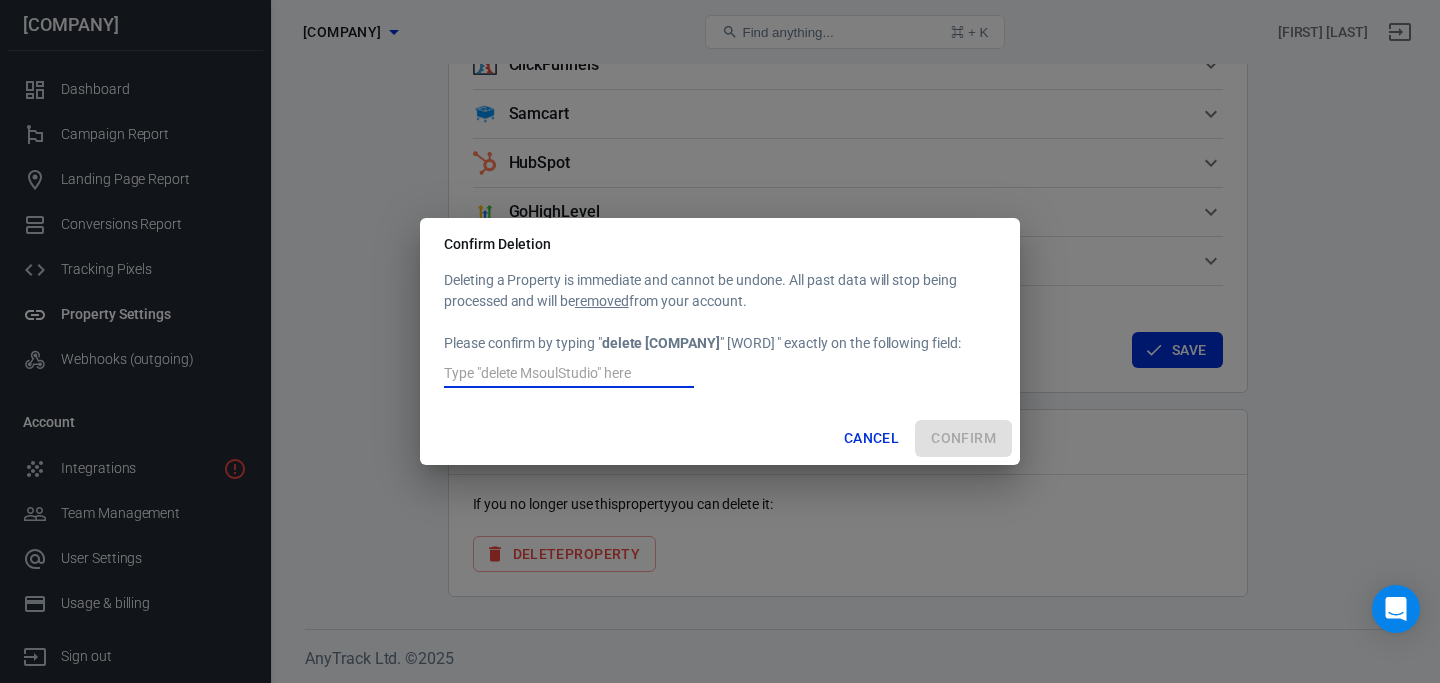 click at bounding box center (569, 375) 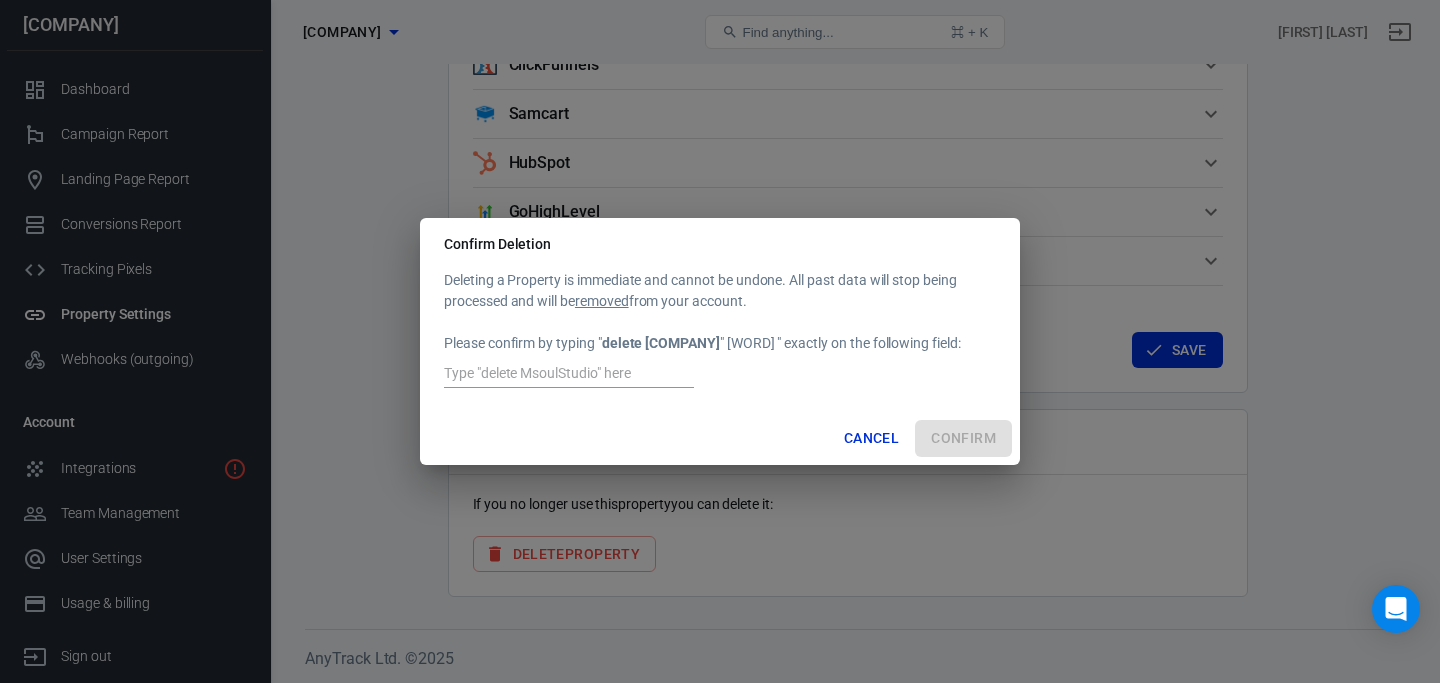 drag, startPoint x: 721, startPoint y: 345, endPoint x: 632, endPoint y: 339, distance: 89.20202 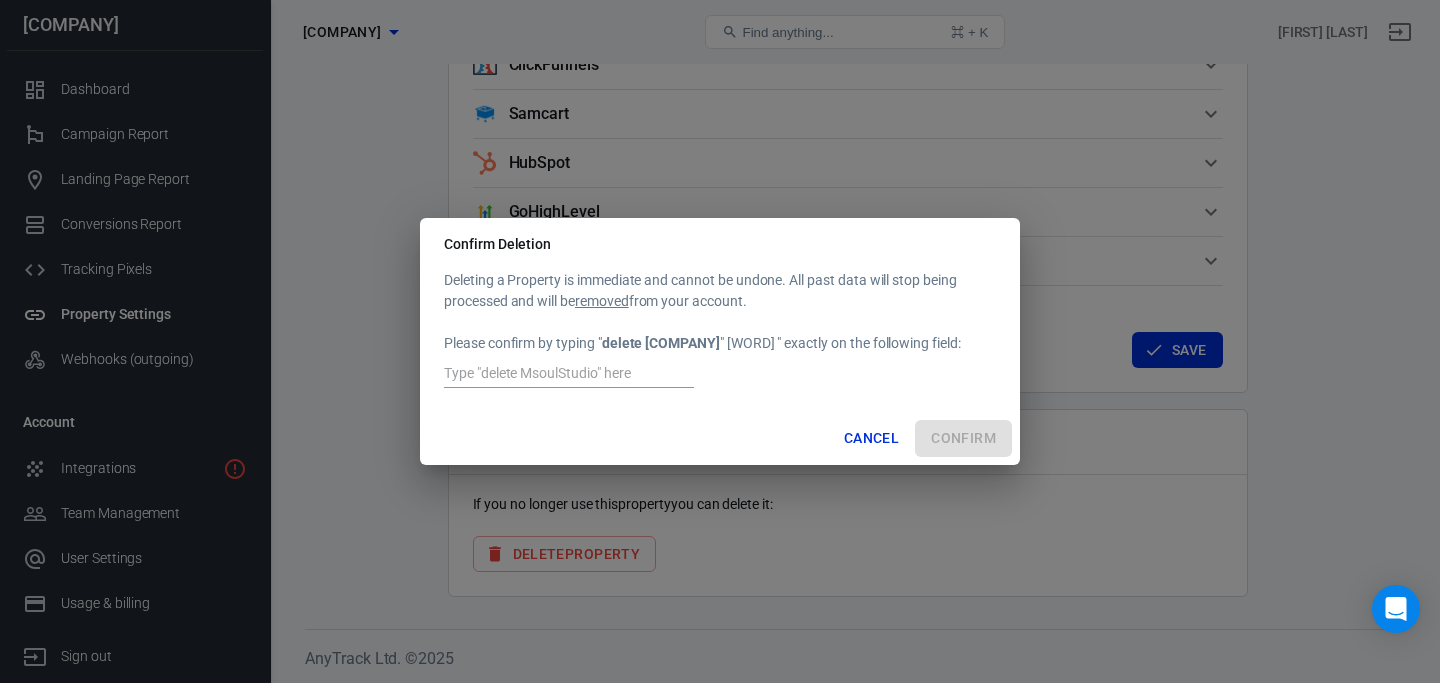 drag, startPoint x: 723, startPoint y: 342, endPoint x: 606, endPoint y: 341, distance: 117.00427 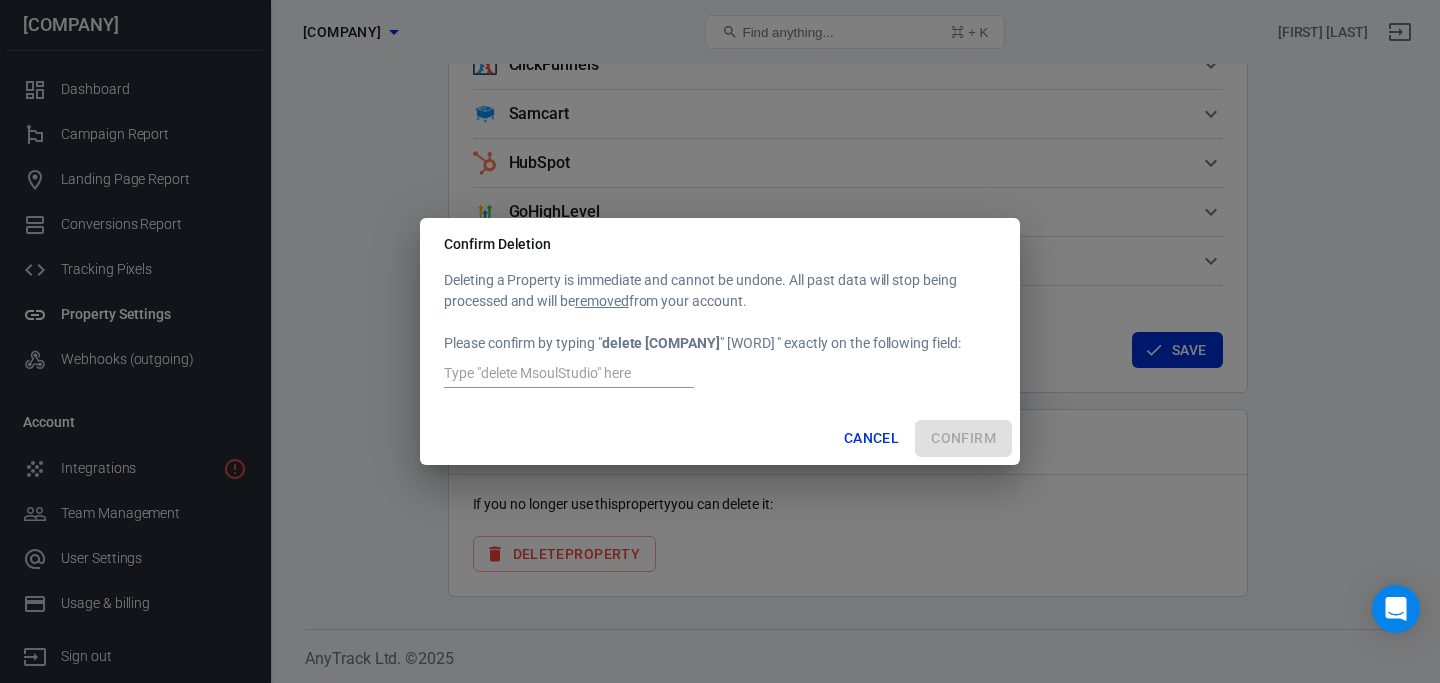 click on "delete [COMPANY]" at bounding box center [661, 343] 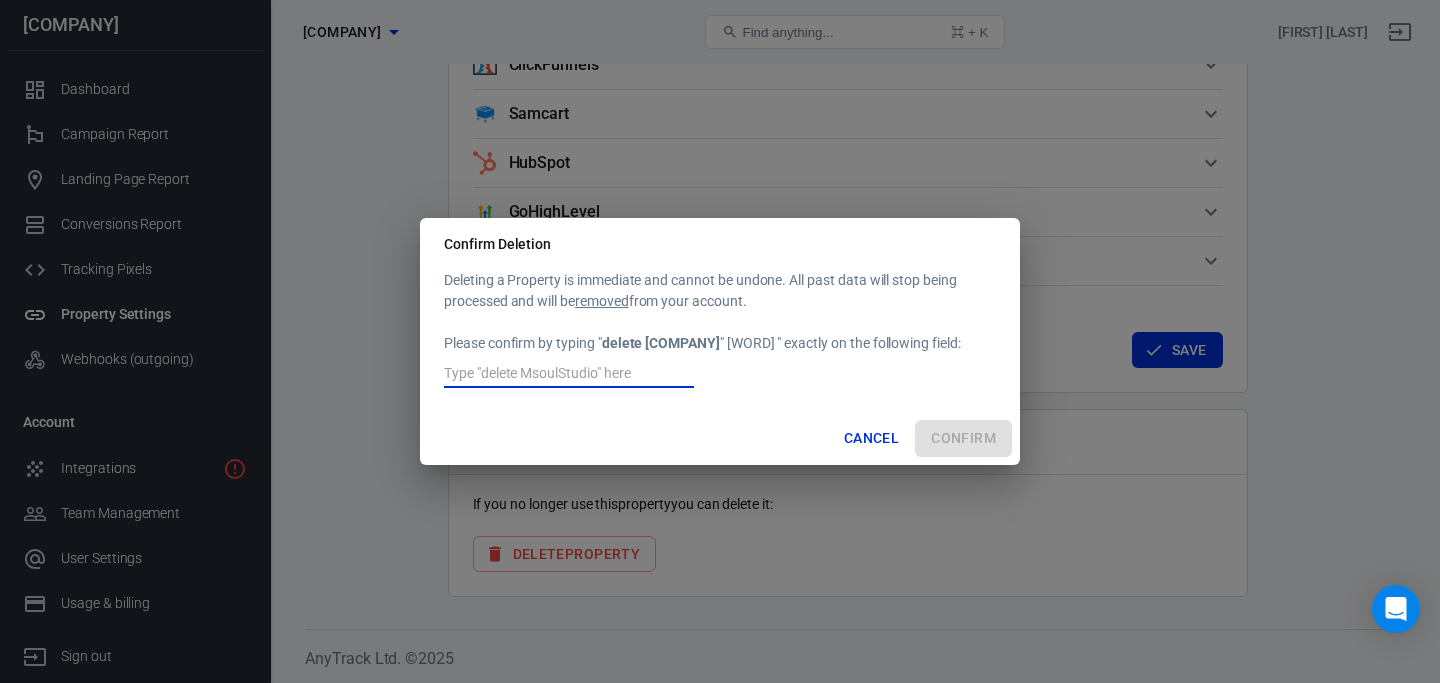 paste on "delete [COMPANY]" 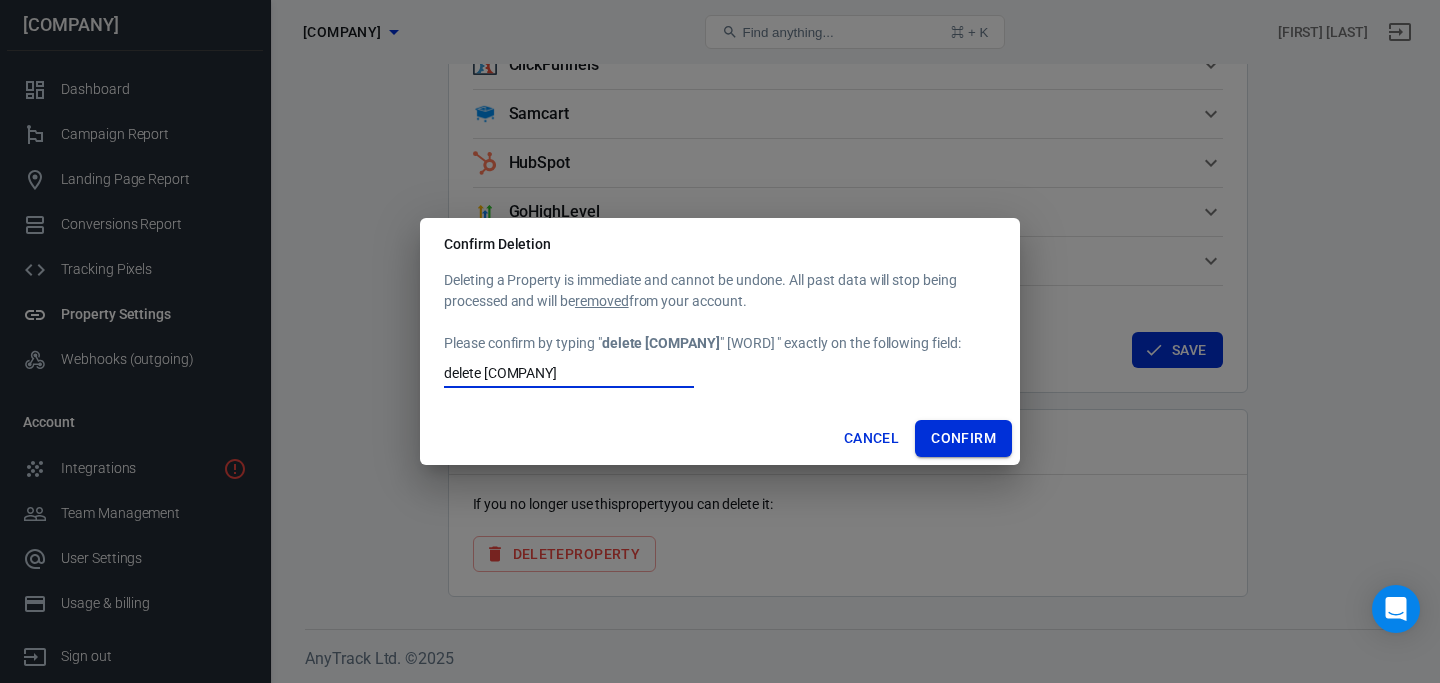 type on "delete [COMPANY]" 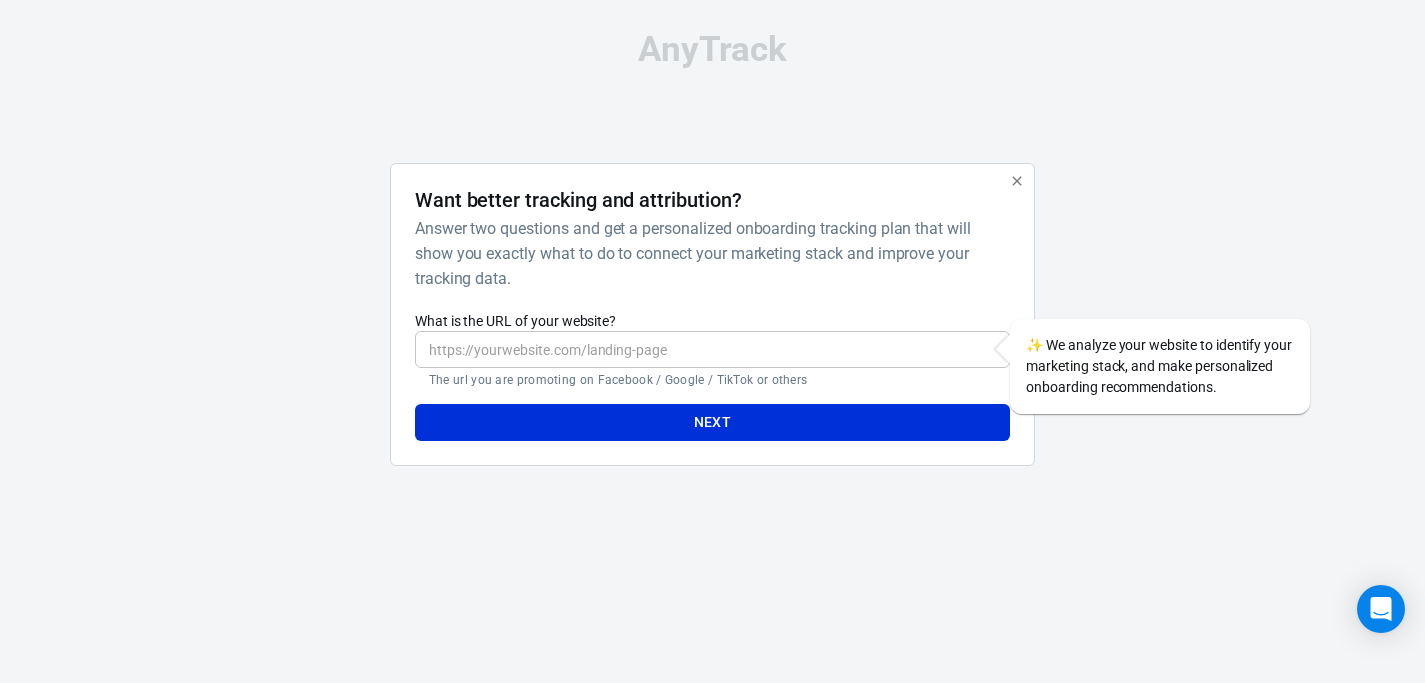 scroll, scrollTop: 0, scrollLeft: 0, axis: both 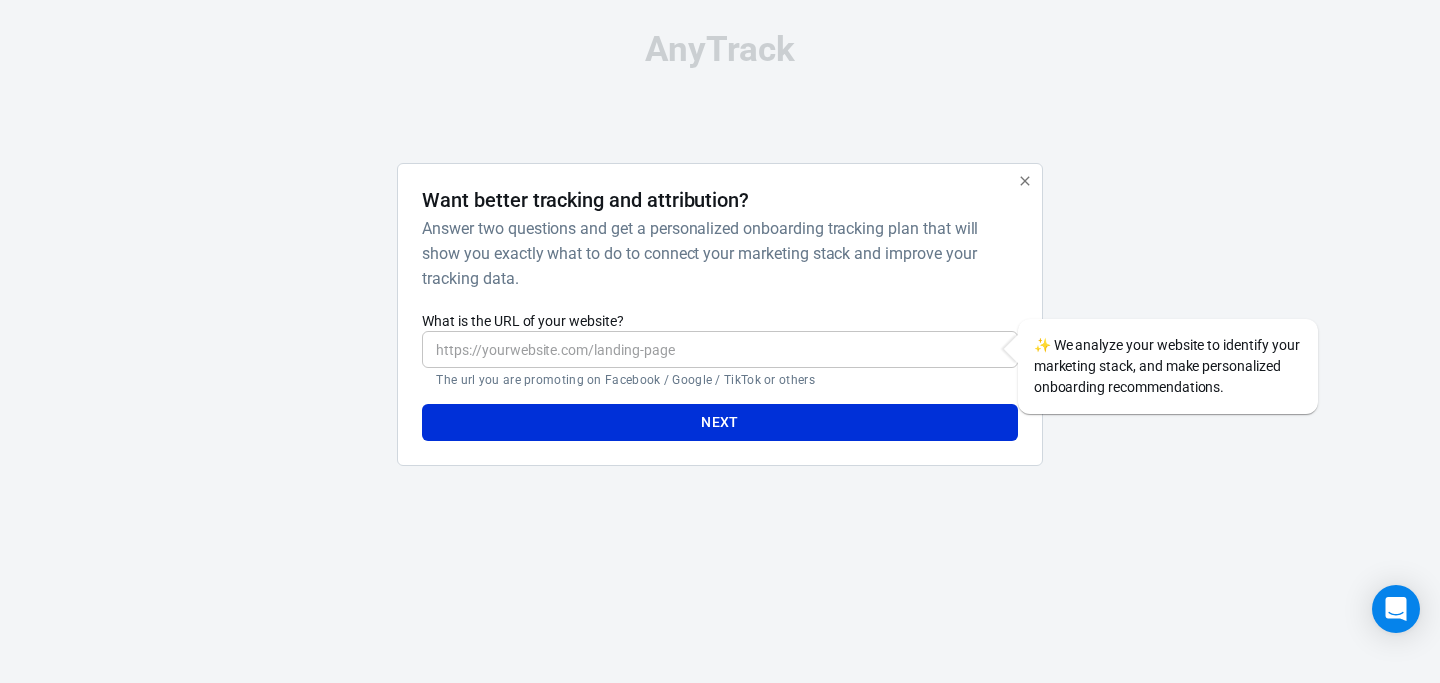 click on "What is the URL of your website?" at bounding box center [719, 349] 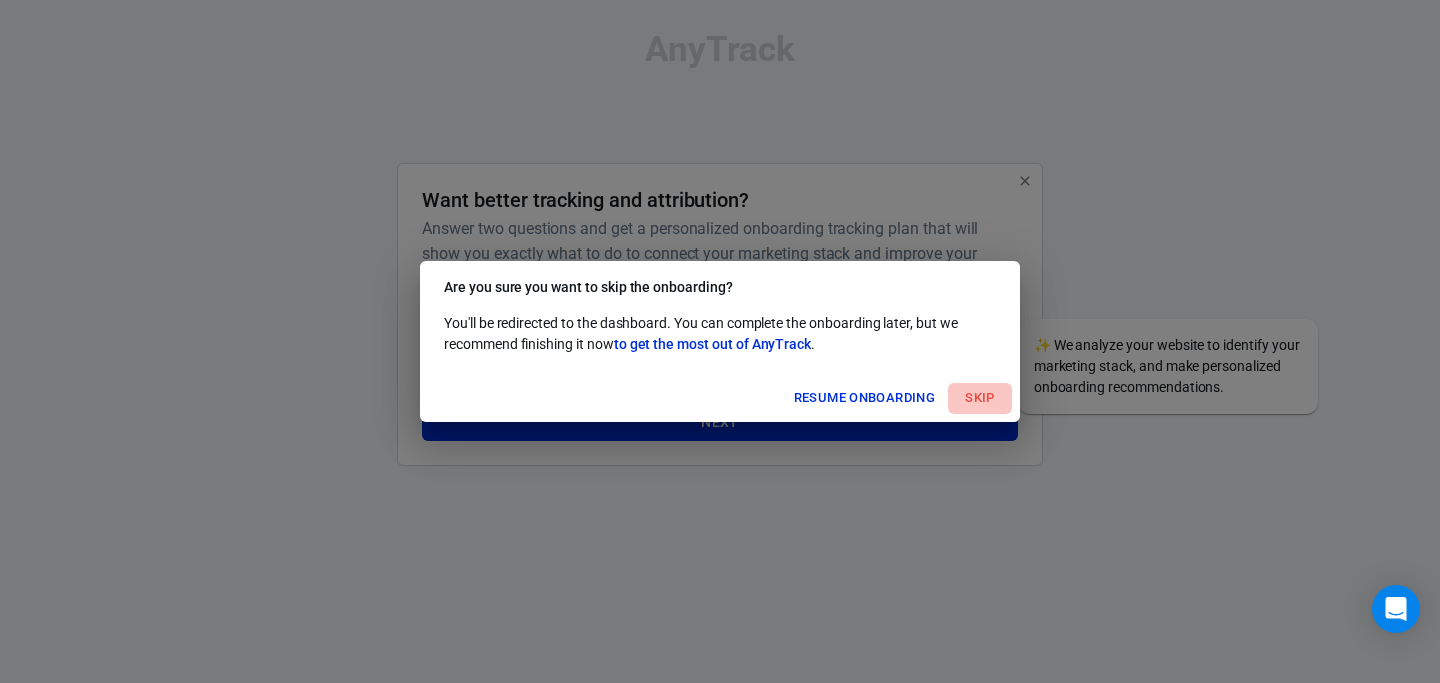 click on "Skip" at bounding box center [980, 398] 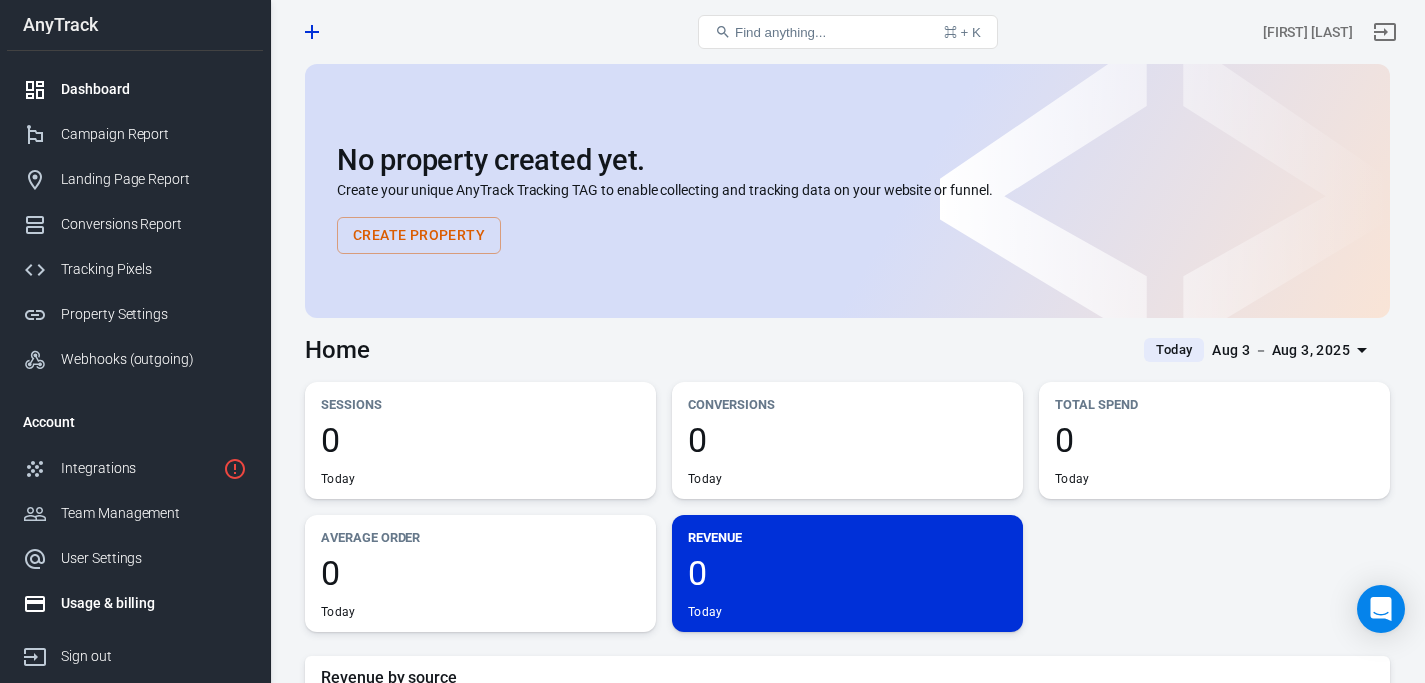 click on "Usage & billing" at bounding box center (154, 603) 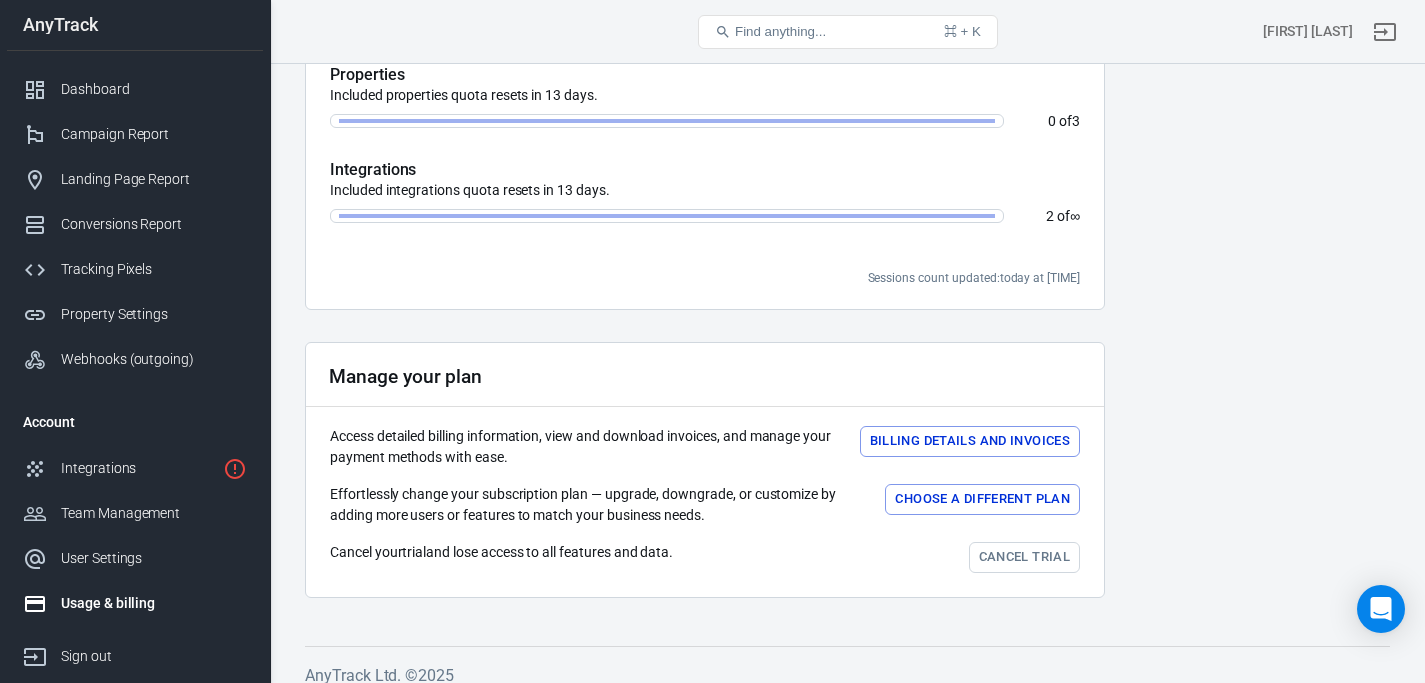 scroll, scrollTop: 714, scrollLeft: 0, axis: vertical 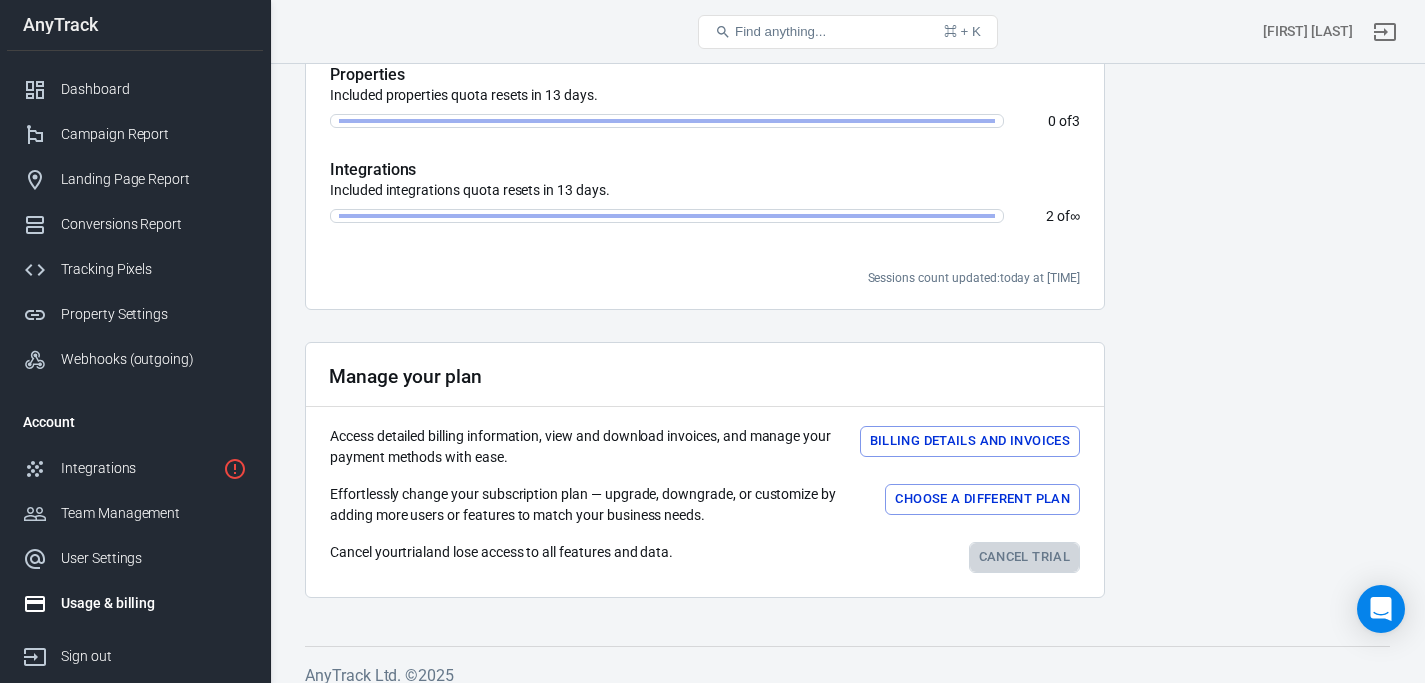click on "Cancel trial" at bounding box center (1024, 557) 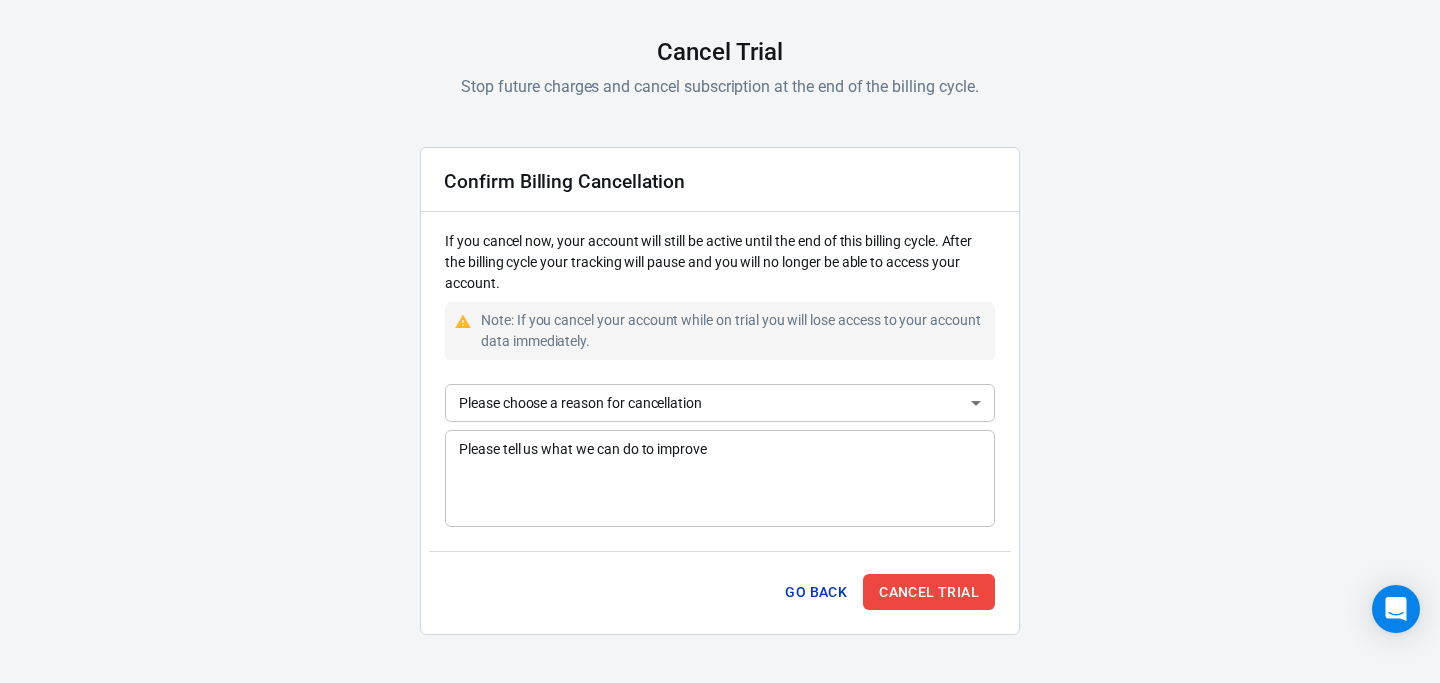 click on "AnyTrack Cancel Trial Stop future charges and cancel subscription at the end of the billing cycle. Confirm Billing Cancellation If you cancel now, your account will still be active until the end of this billing cycle. After the billing cycle your tracking will pause and you will no longer be able to access your account. Note: If you cancel your account while on trial you will lose access to your account data immediately. Please choose a reason for cancellation ​ Please choose a reason for cancellation Please tell us what we can do to improve x Please tell us what we can do to improve Go Back Cancel Trial
2" at bounding box center (720, 279) 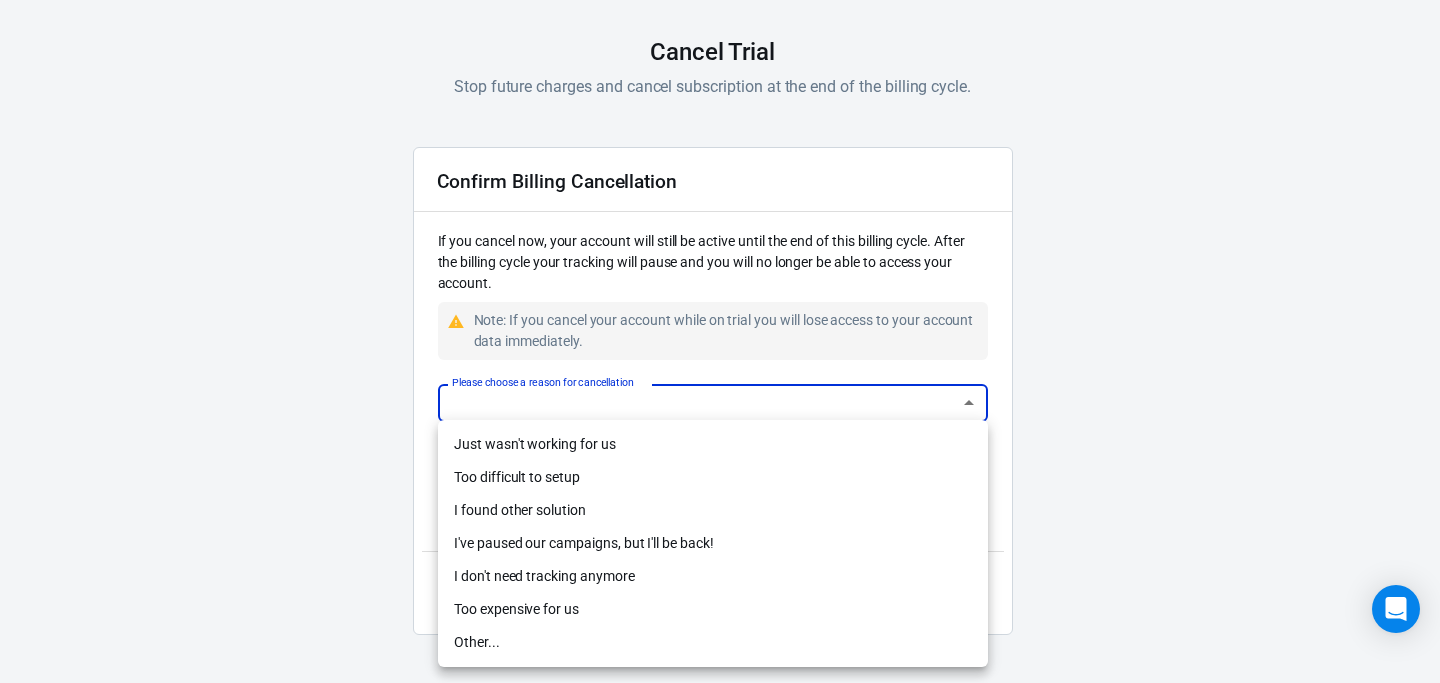 click at bounding box center [720, 341] 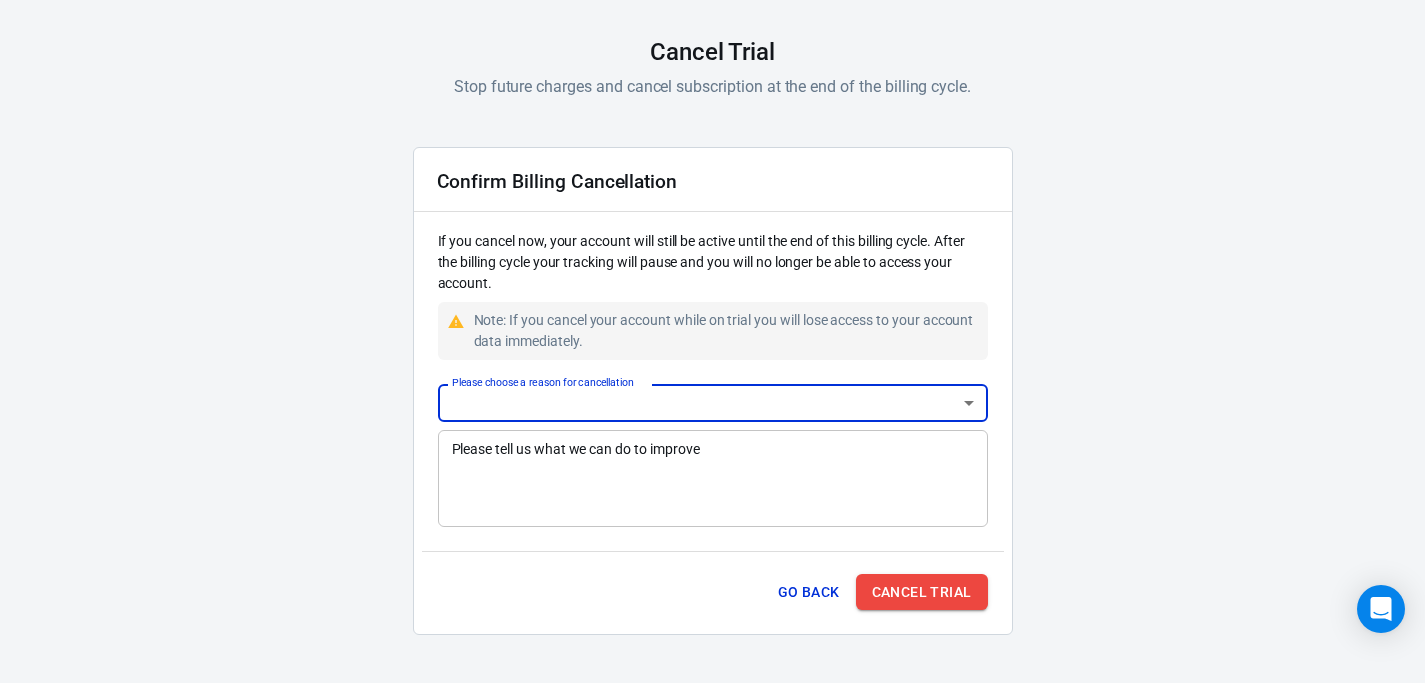 click on "Cancel Trial" at bounding box center (922, 592) 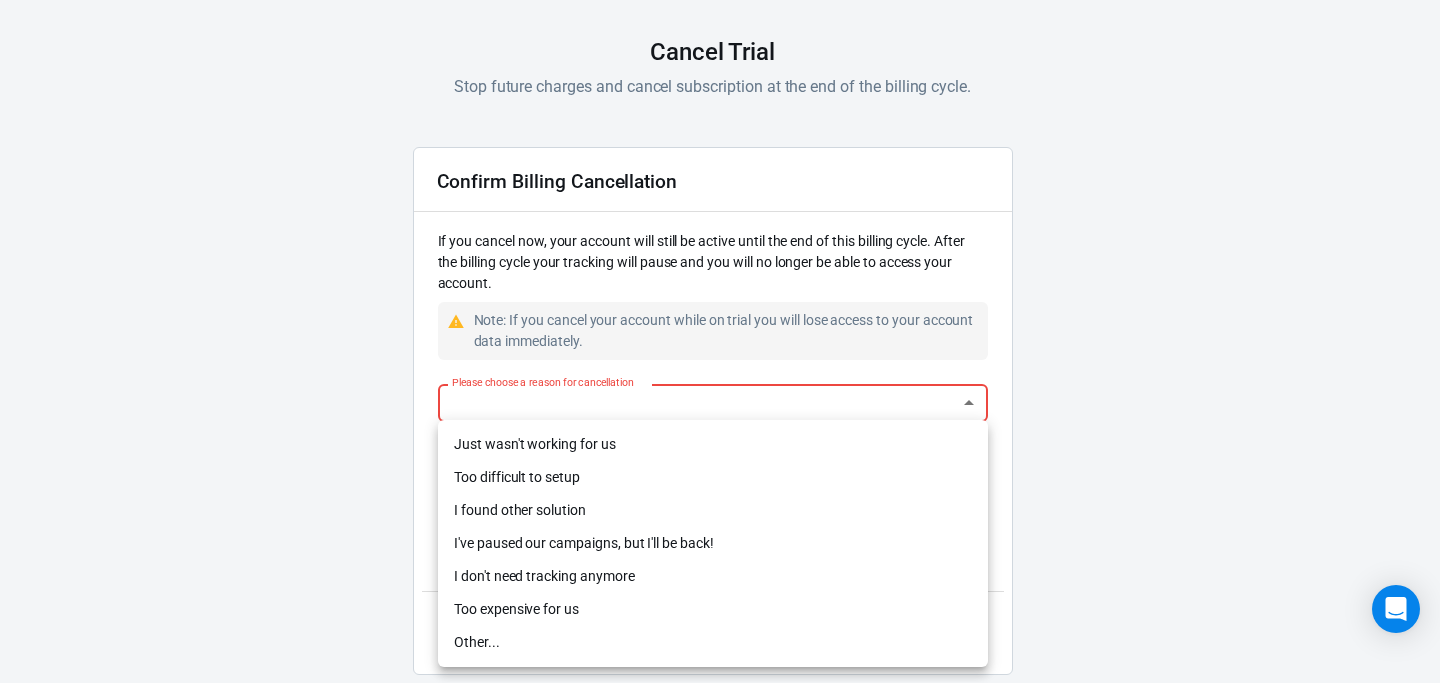 click on "AnyTrack Cancel Trial Stop future charges and cancel subscription at the end of the billing cycle. Confirm Billing Cancellation If you cancel now, your account will still be active until the end of this billing cycle. After the billing cycle your tracking will pause and you will no longer be able to access your account. Note: If you cancel your account while on trial you will lose access to your account data immediately. Please choose a reason for cancellation ​ Please choose a reason for cancellation Please choose a reason for cancellation Please tell us what we can do to improve x Please tell us what we can do to improve Please tell us what we can do to improve Go Back Cancel Trial
2 Just wasn't working for us Too difficult to setup I found other solution I've paused our campaigns, but I'll be back! I don't need tracking anymore Too expensive for us Other..." at bounding box center (720, 299) 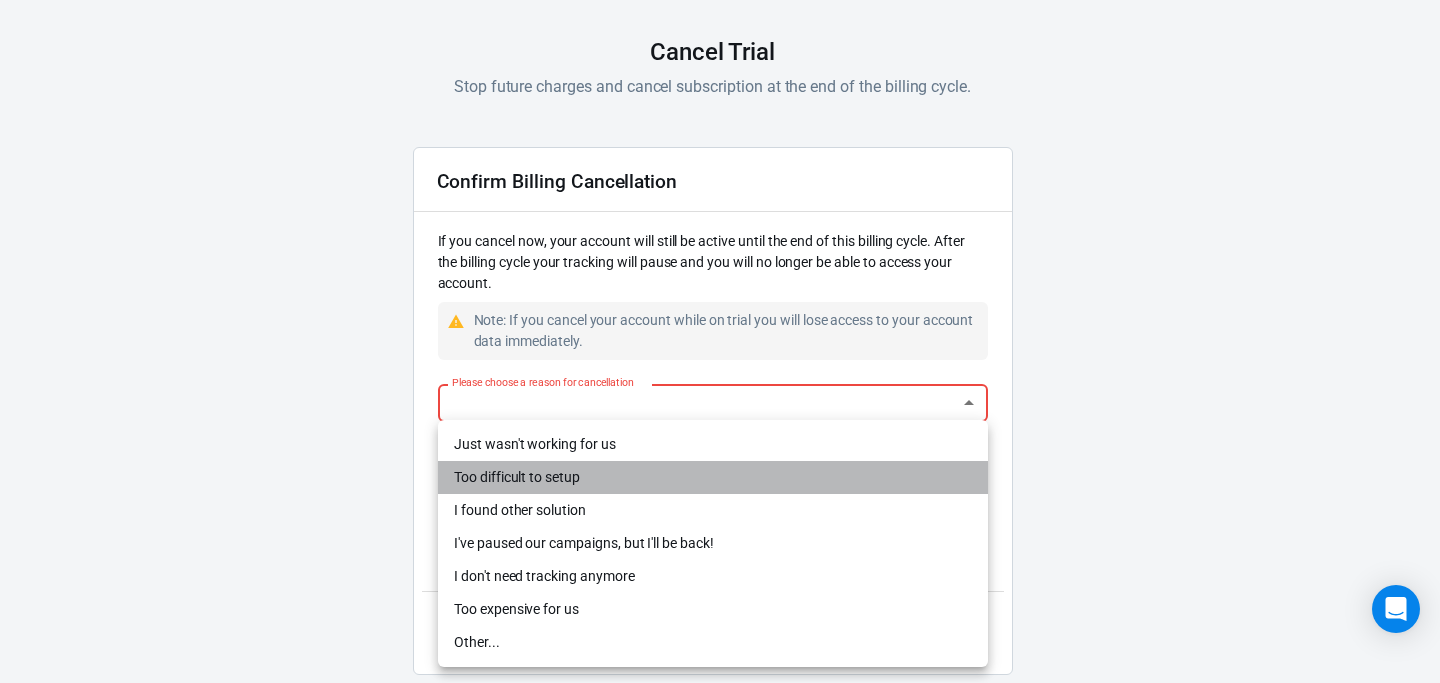 click on "Too difficult to setup" at bounding box center (713, 477) 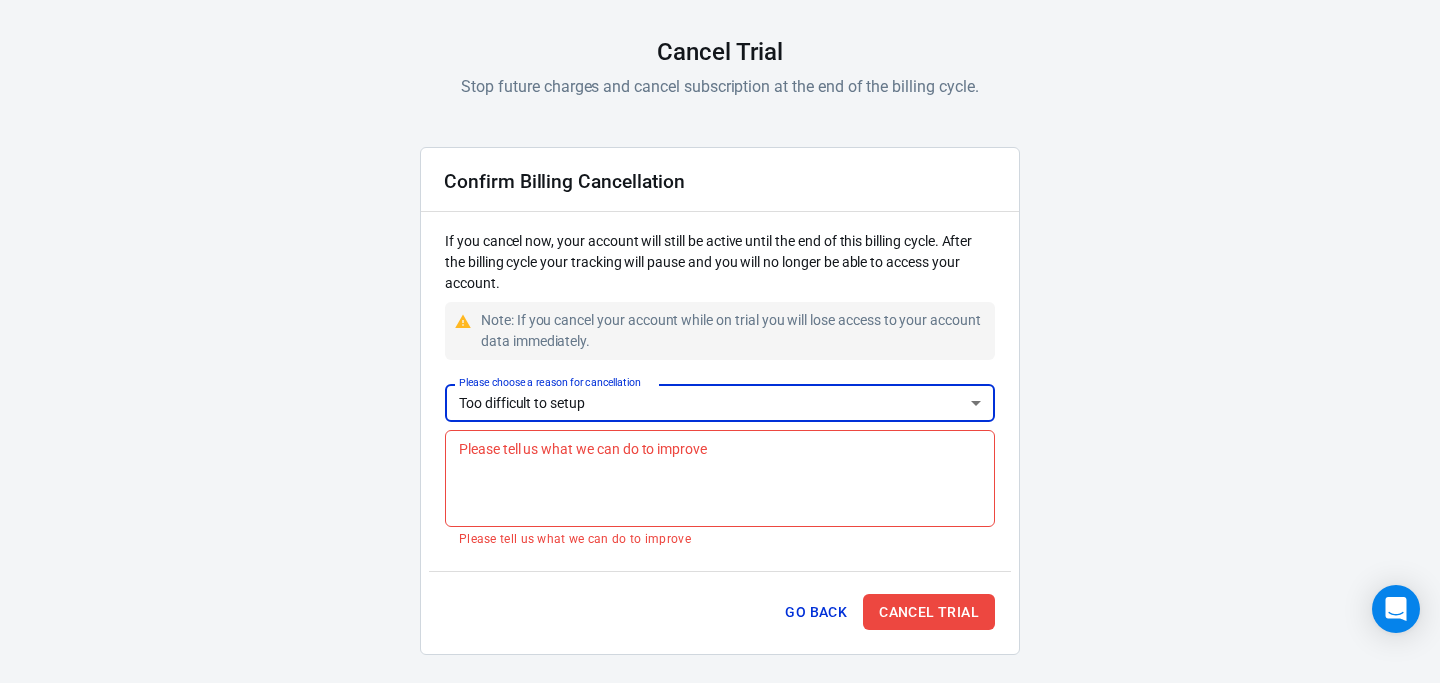 click on "AnyTrack Cancel Trial Stop future charges and cancel subscription at the end of the billing cycle. Confirm Billing Cancellation If you cancel now, your account will still be active until the end of this billing cycle. After the billing cycle your tracking will pause and you will no longer be able to access your account. Note: If you cancel your account while on trial you will lose access to your account data immediately. Please choose a reason for cancellation Too difficult to setup difficult-setup Please choose a reason for cancellation Please tell us what we can do to improve x Please tell us what we can do to improve Please tell us what we can do to improve Go Back Cancel Trial
2" at bounding box center (720, 289) 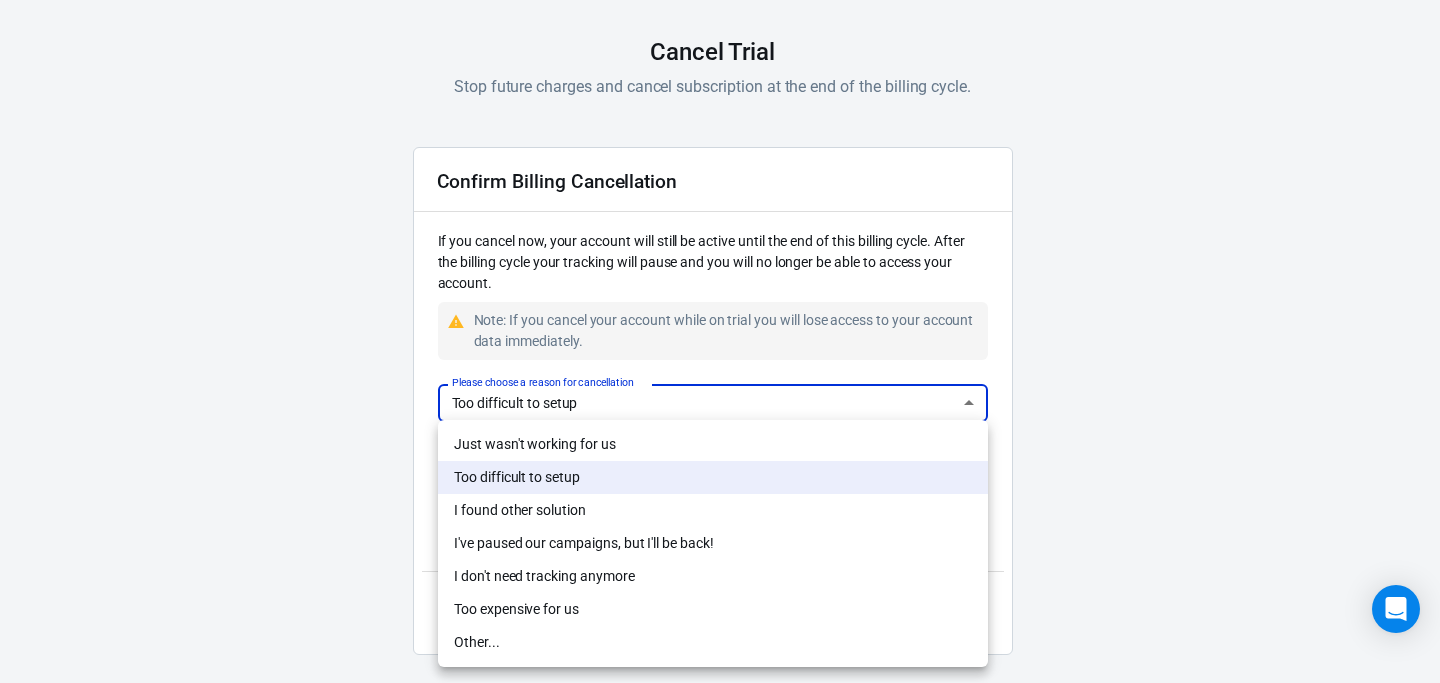 click on "Just wasn't working for us" at bounding box center [713, 444] 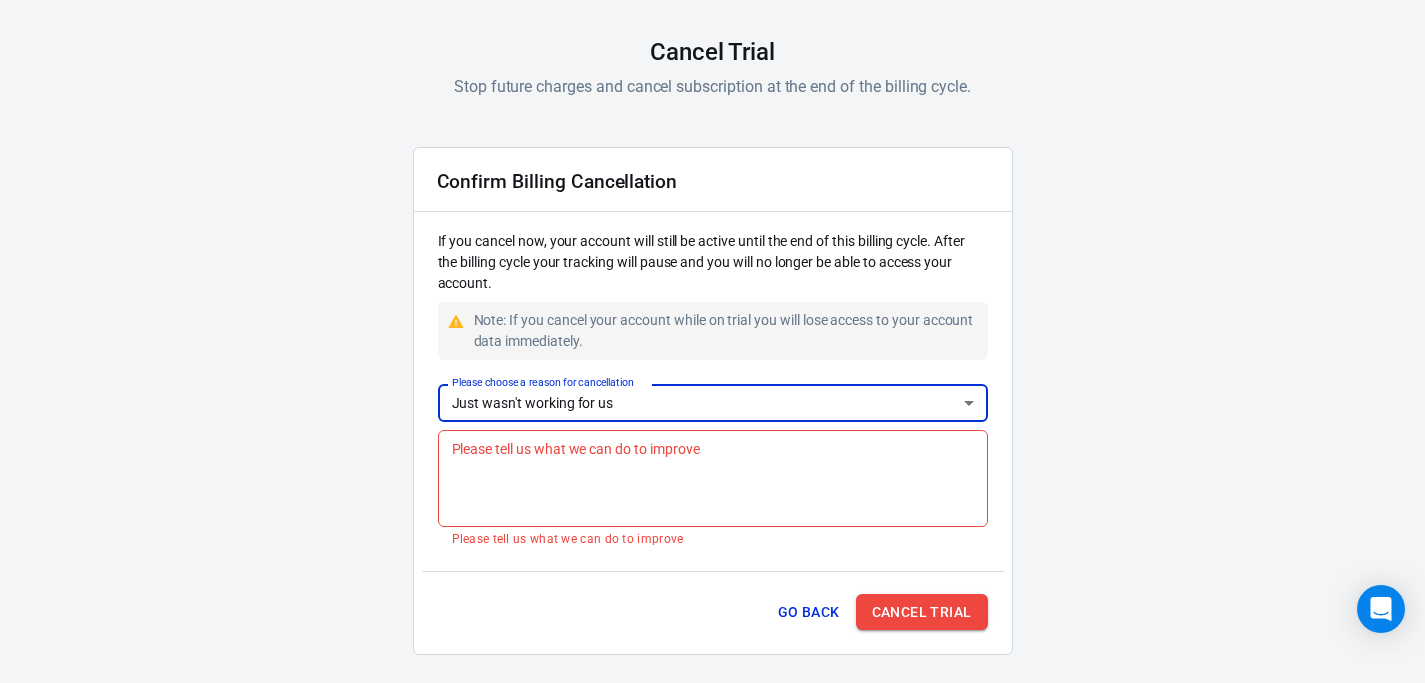 click on "Cancel Trial" at bounding box center (922, 612) 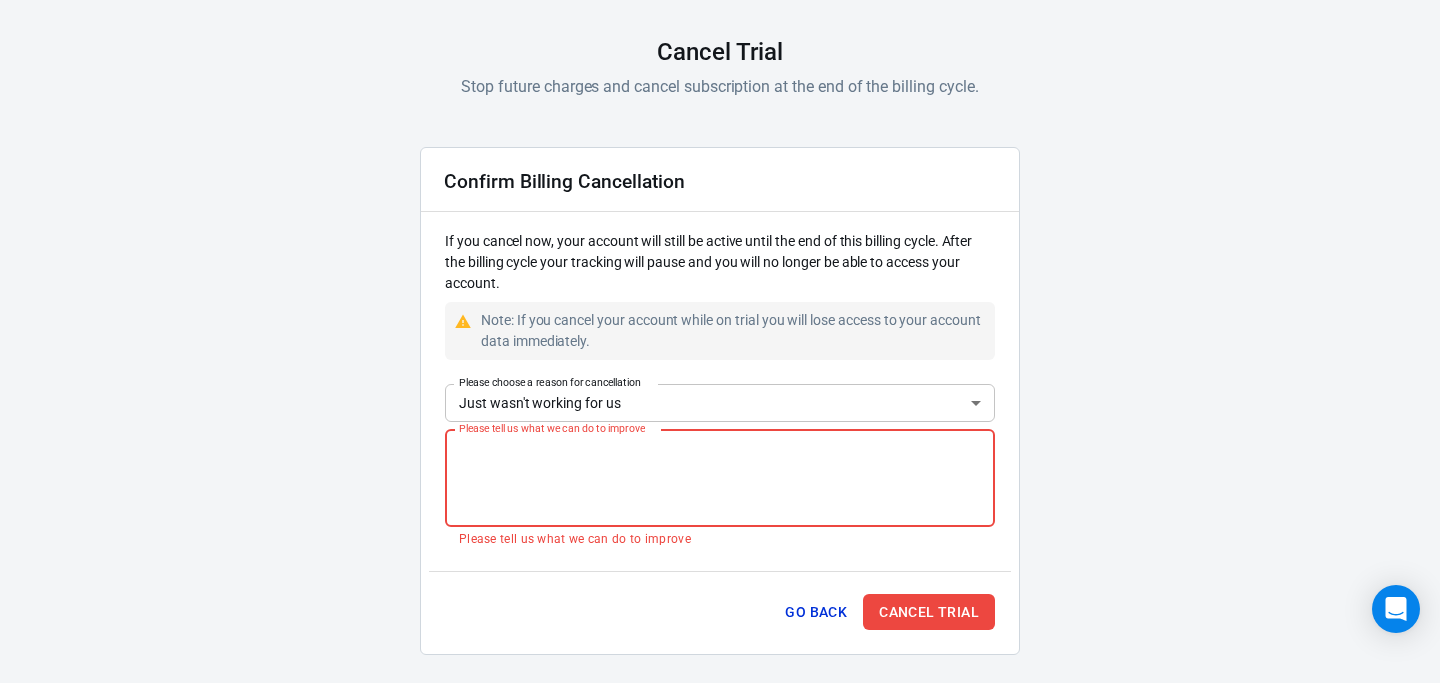 click on "AnyTrack Cancel Trial Stop future charges and cancel subscription at the end of the billing cycle. Confirm Billing Cancellation If you cancel now, your account will still be active until the end of this billing cycle. After the billing cycle your tracking will pause and you will no longer be able to access your account. Note: If you cancel your account while on trial you will lose access to your account data immediately. Please choose a reason for cancellation Just wasn't working for us not-working Please choose a reason for cancellation Please tell us what we can do to improve x Please tell us what we can do to improve Please tell us what we can do to improve Go Back Cancel Trial
2" at bounding box center (720, 289) 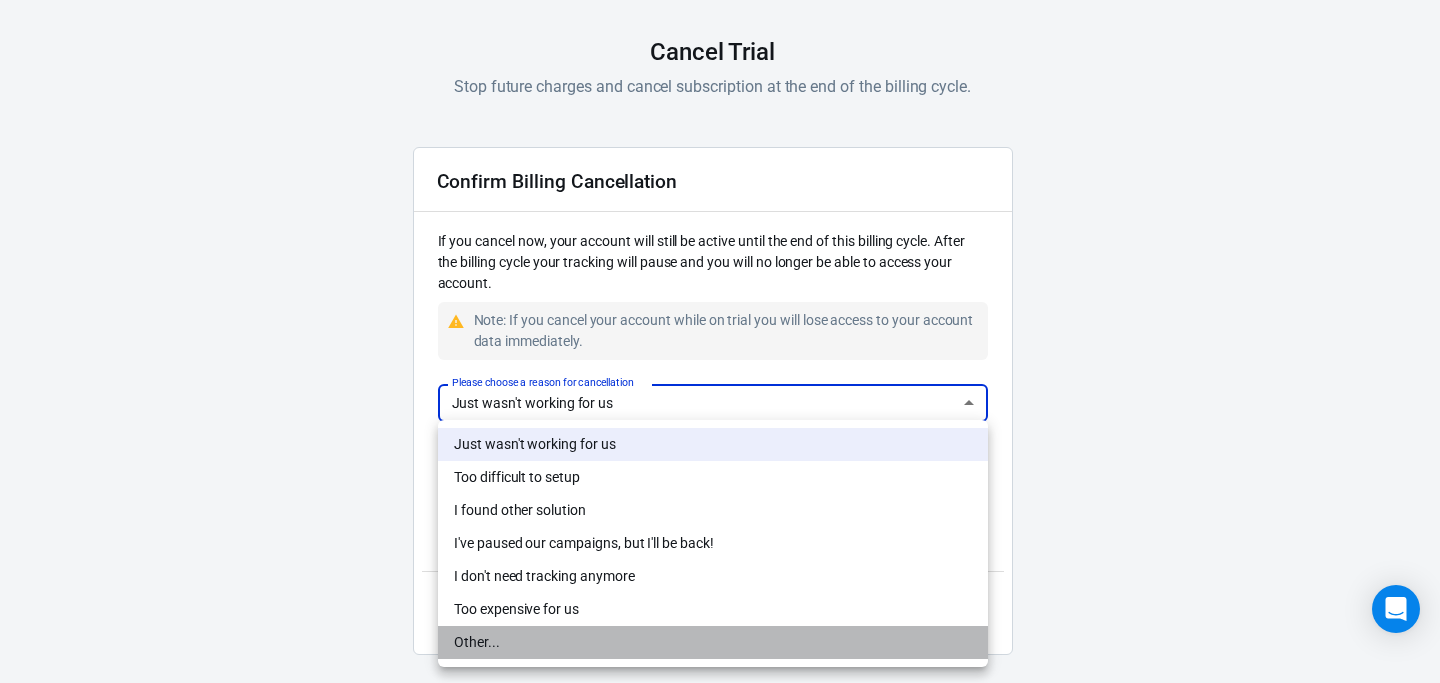 click on "Other..." at bounding box center [713, 642] 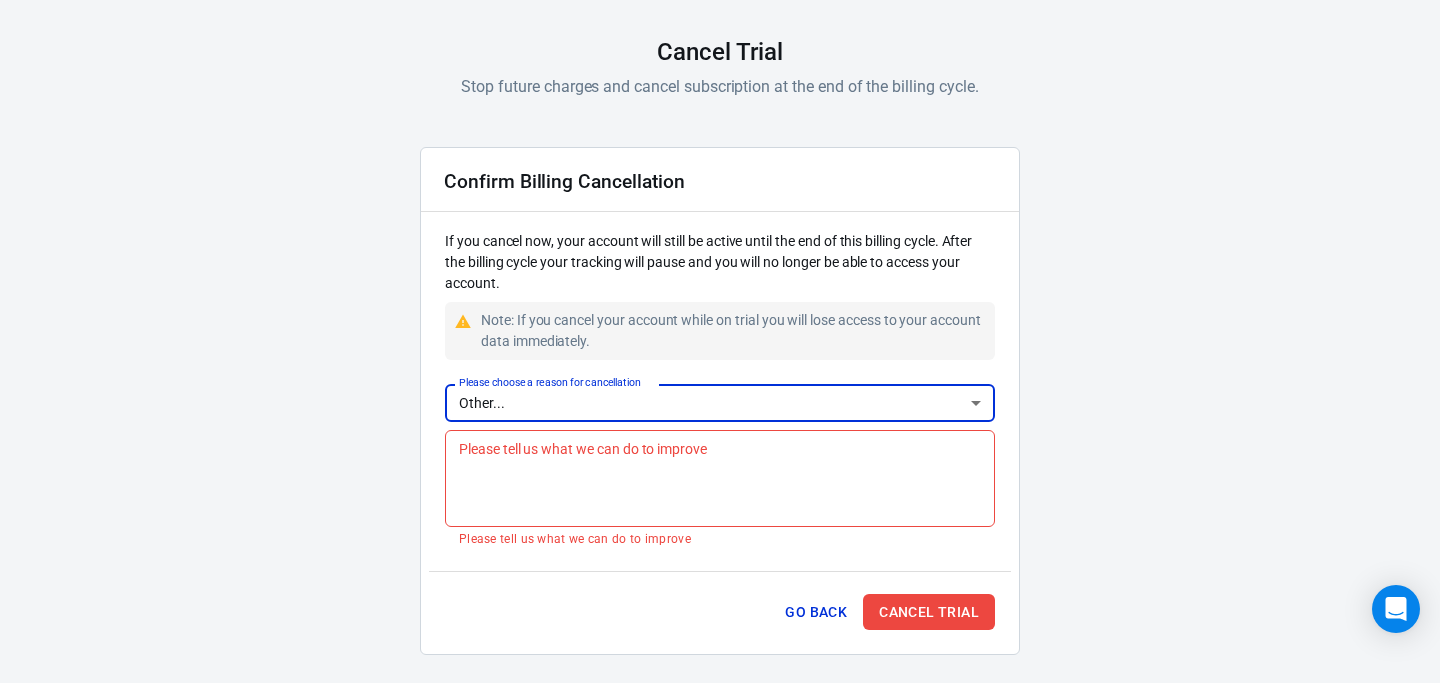 click on "AnyTrack Cancel Trial Stop future charges and cancel subscription at the end of the billing cycle. Confirm Billing Cancellation If you cancel now, your account will still be active until the end of this billing cycle. After the billing cycle your tracking will pause and you will no longer be able to access your account. Note: If you cancel your account while on trial you will lose access to your account data immediately. Please choose a reason for cancellation Other... other Please choose a reason for cancellation Please tell us what we can do to improve x Please tell us what we can do to improve Please tell us what we can do to improve Go Back Cancel Trial
2" at bounding box center [720, 289] 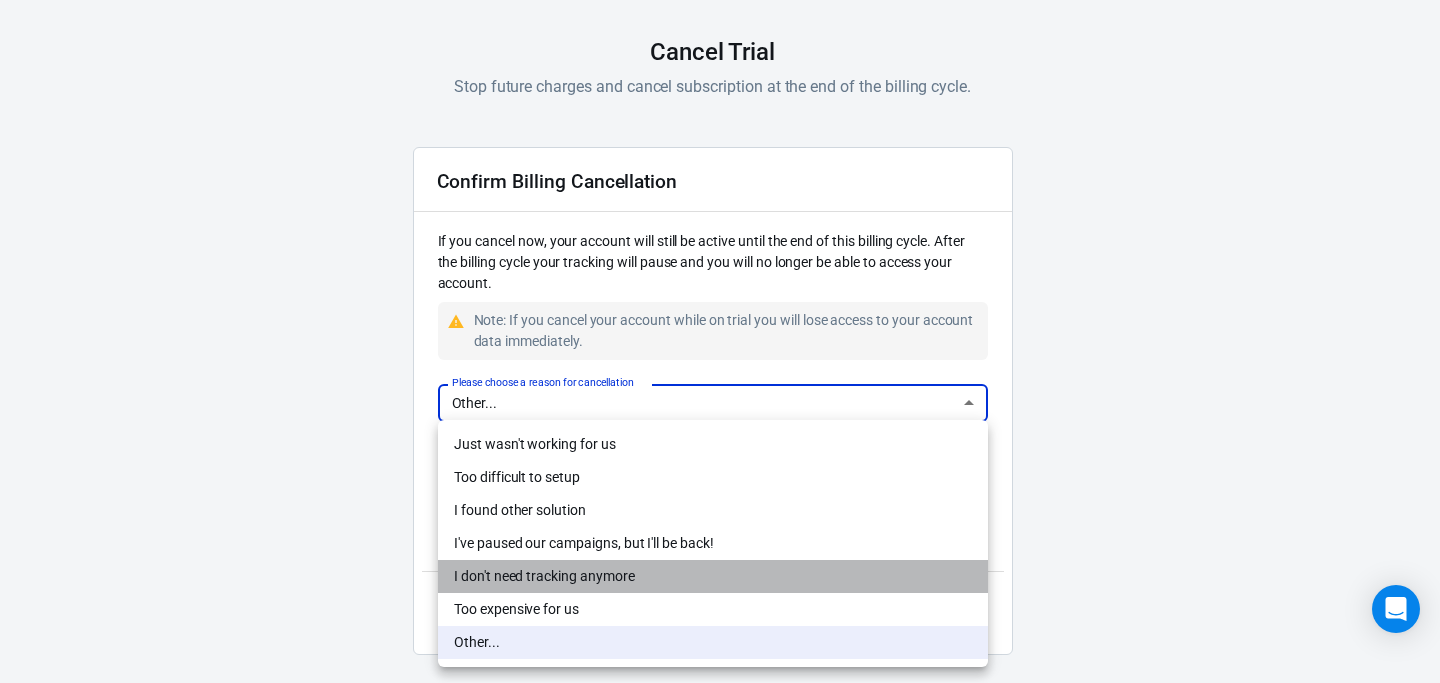 click on "I don't need tracking anymore" at bounding box center [713, 576] 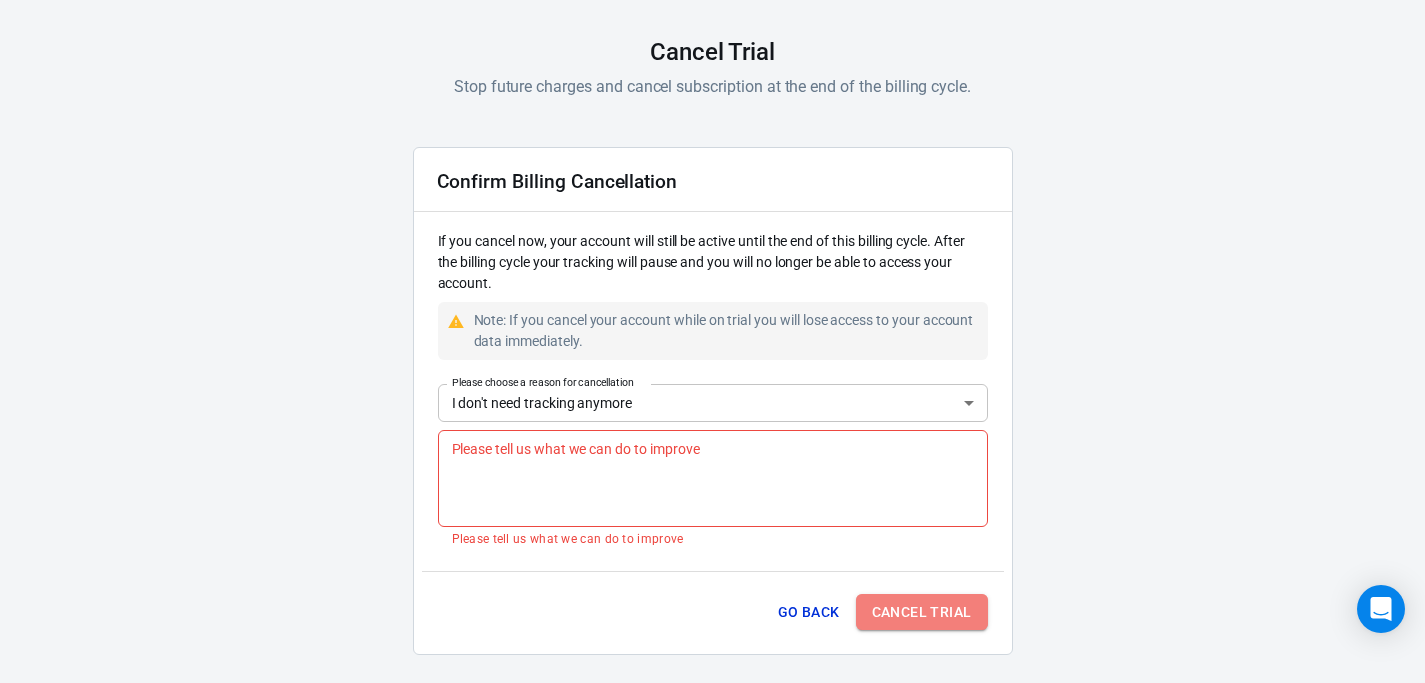 click on "Cancel Trial" at bounding box center [922, 612] 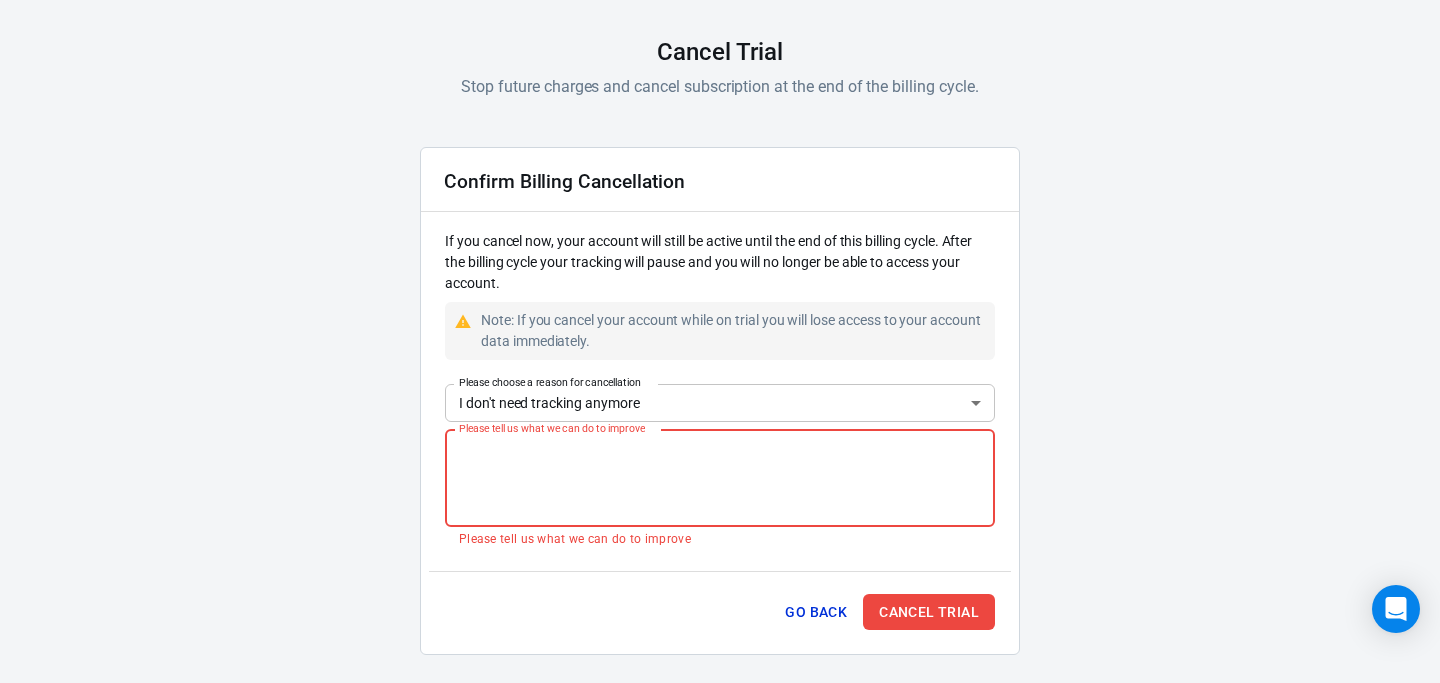 click on "AnyTrack Cancel Trial Stop future charges and cancel subscription at the end of the billing cycle. Confirm Billing Cancellation If you cancel now, your account will still be active until the end of this billing cycle. After the billing cycle your tracking will pause and you will no longer be able to access your account. Note: If you cancel your account while on trial you will lose access to your account data immediately. Please choose a reason for cancellation I don't need tracking anymore no-need Please choose a reason for cancellation Please tell us what we can do to improve x Please tell us what we can do to improve Please tell us what we can do to improve Go Back Cancel Trial
2" at bounding box center [720, 289] 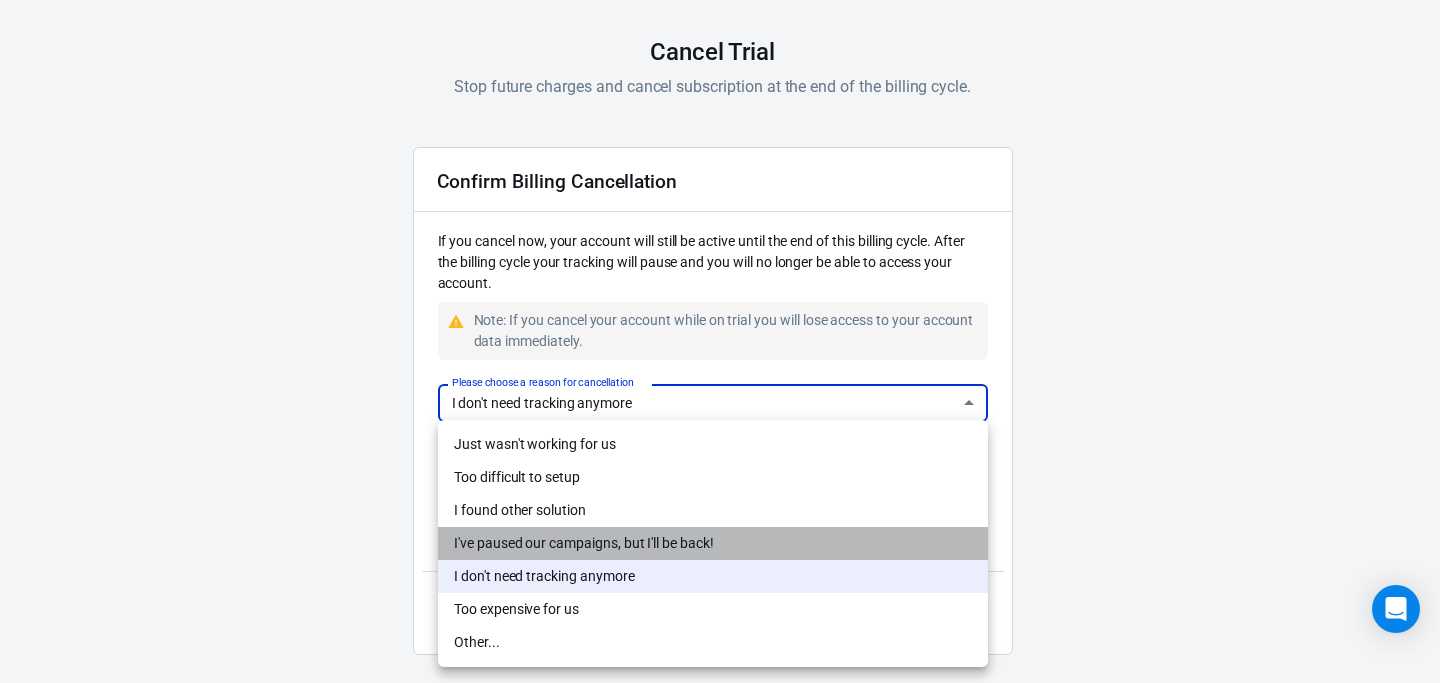 click on "I've paused our campaigns, but I'll be back!" at bounding box center [713, 543] 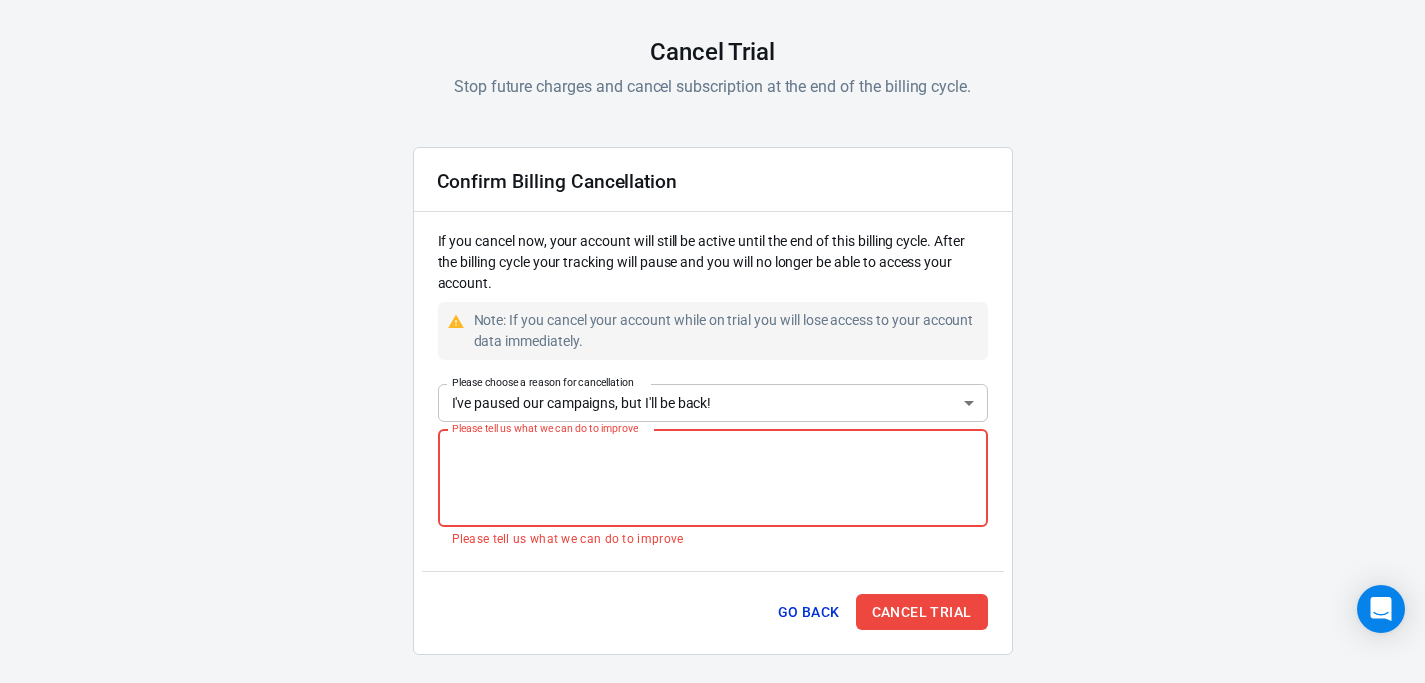 click on "Please tell us what we can do to improve" at bounding box center [713, 478] 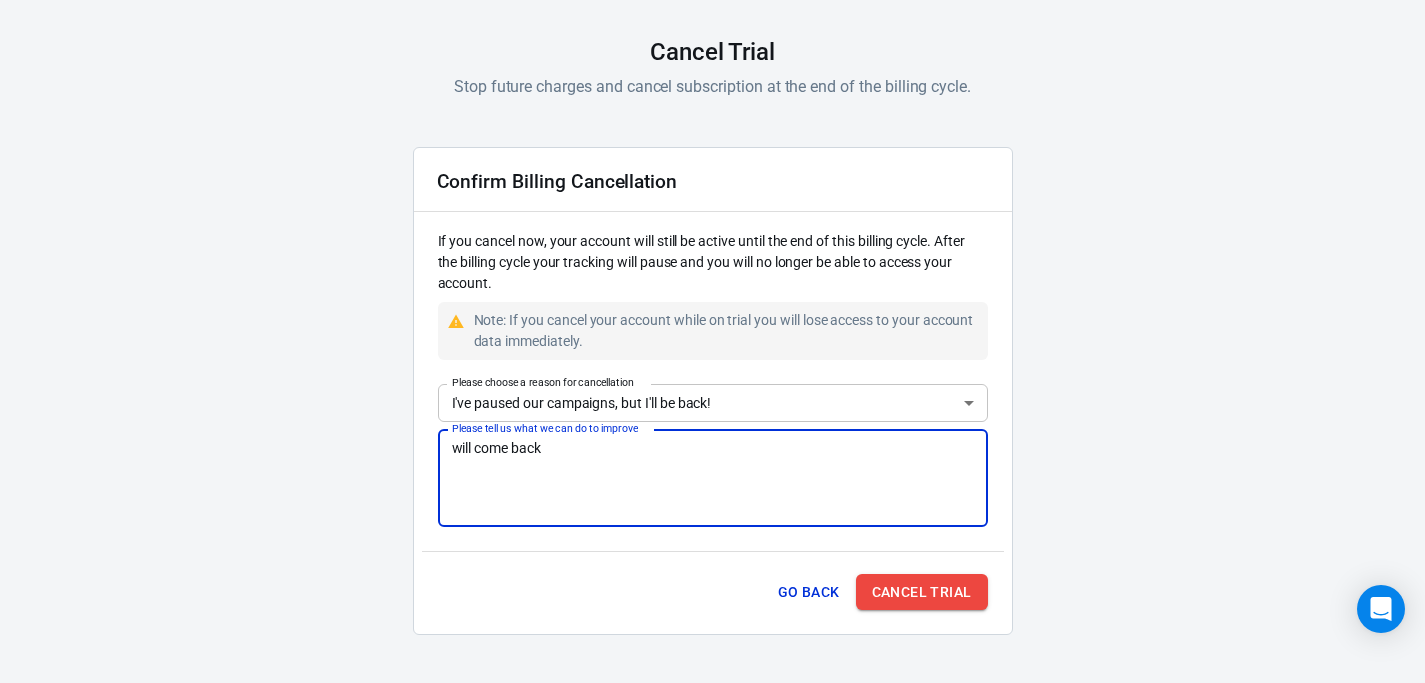 type on "will come back" 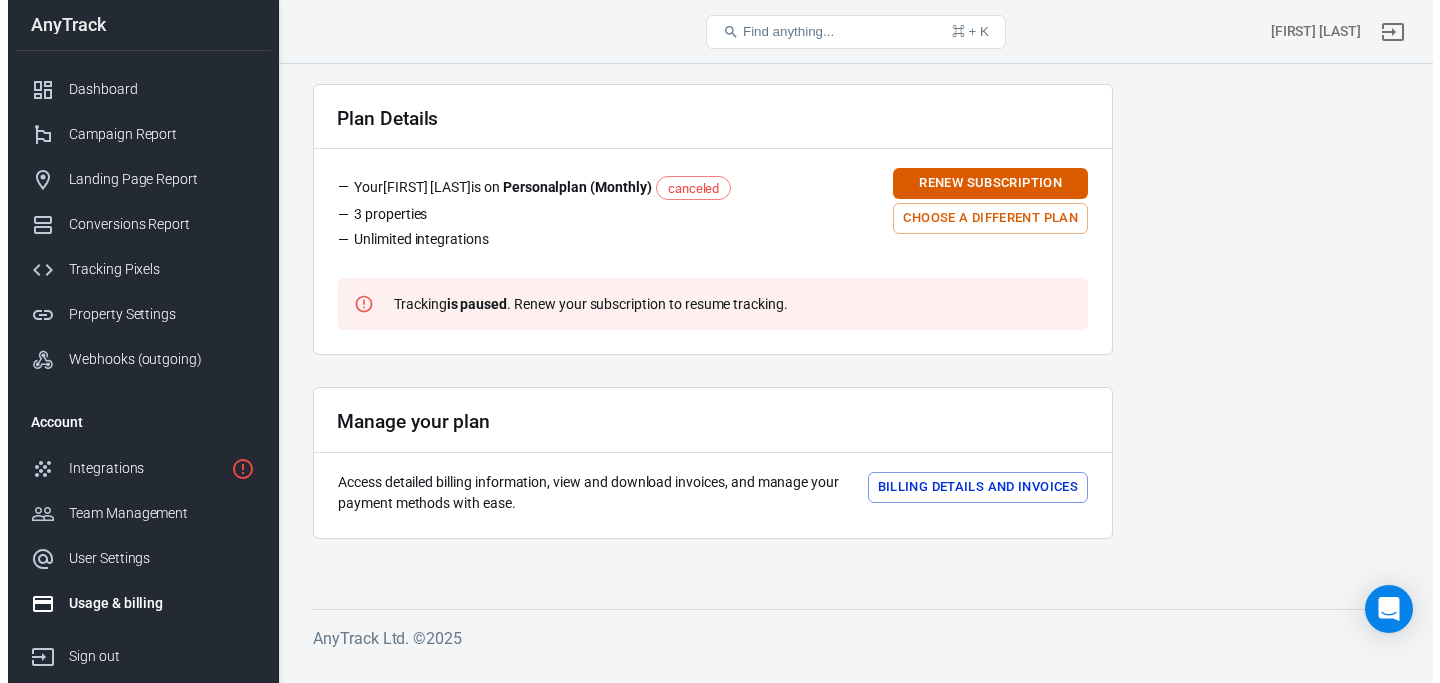 scroll, scrollTop: 0, scrollLeft: 0, axis: both 